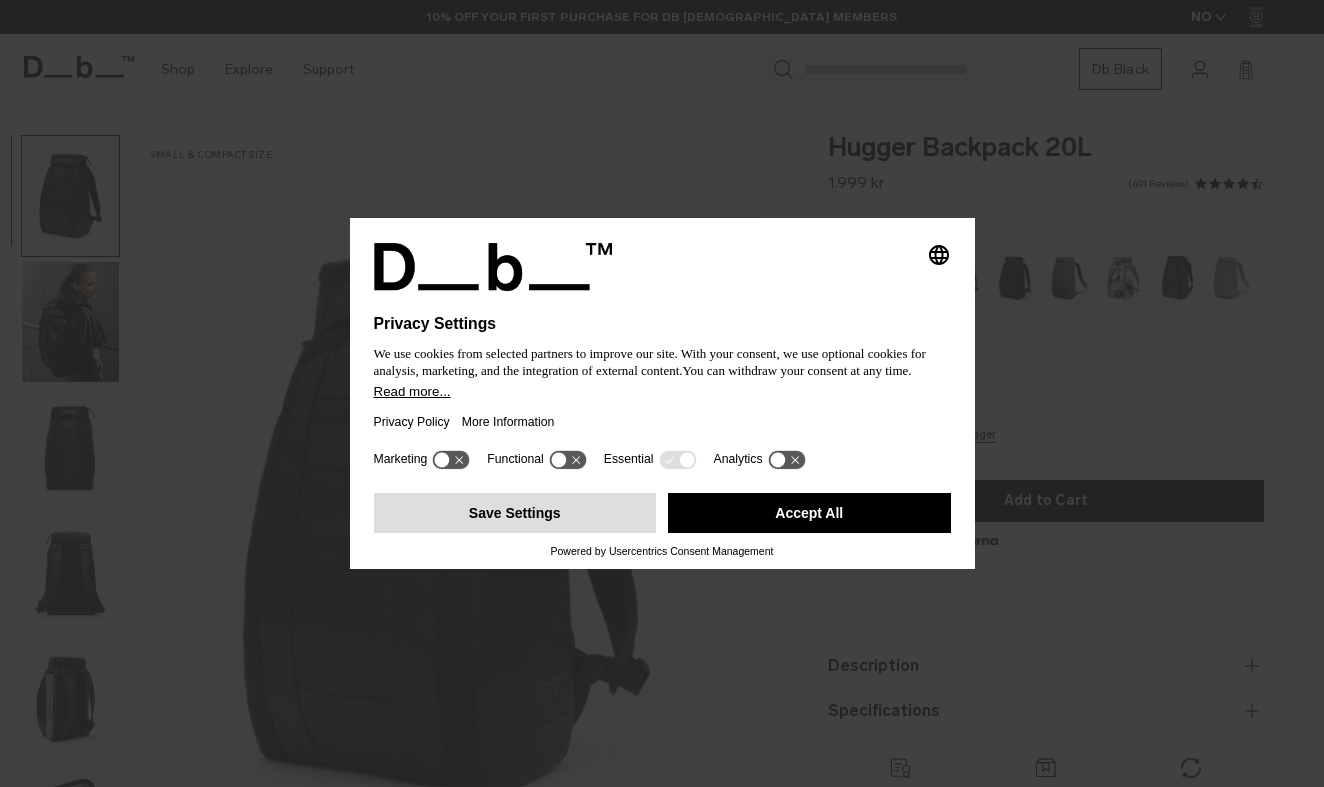 scroll, scrollTop: 0, scrollLeft: 0, axis: both 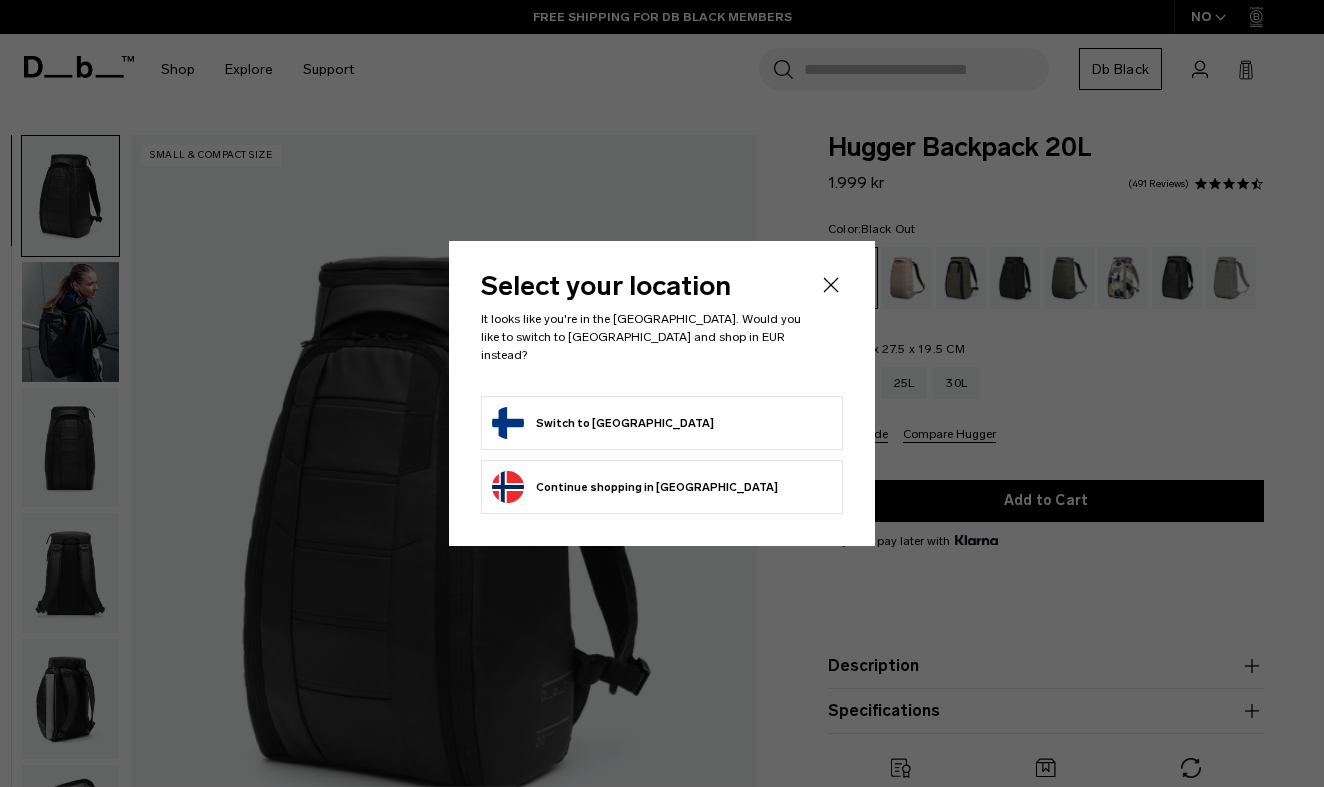 click on "Switch to Finland" at bounding box center (662, 423) 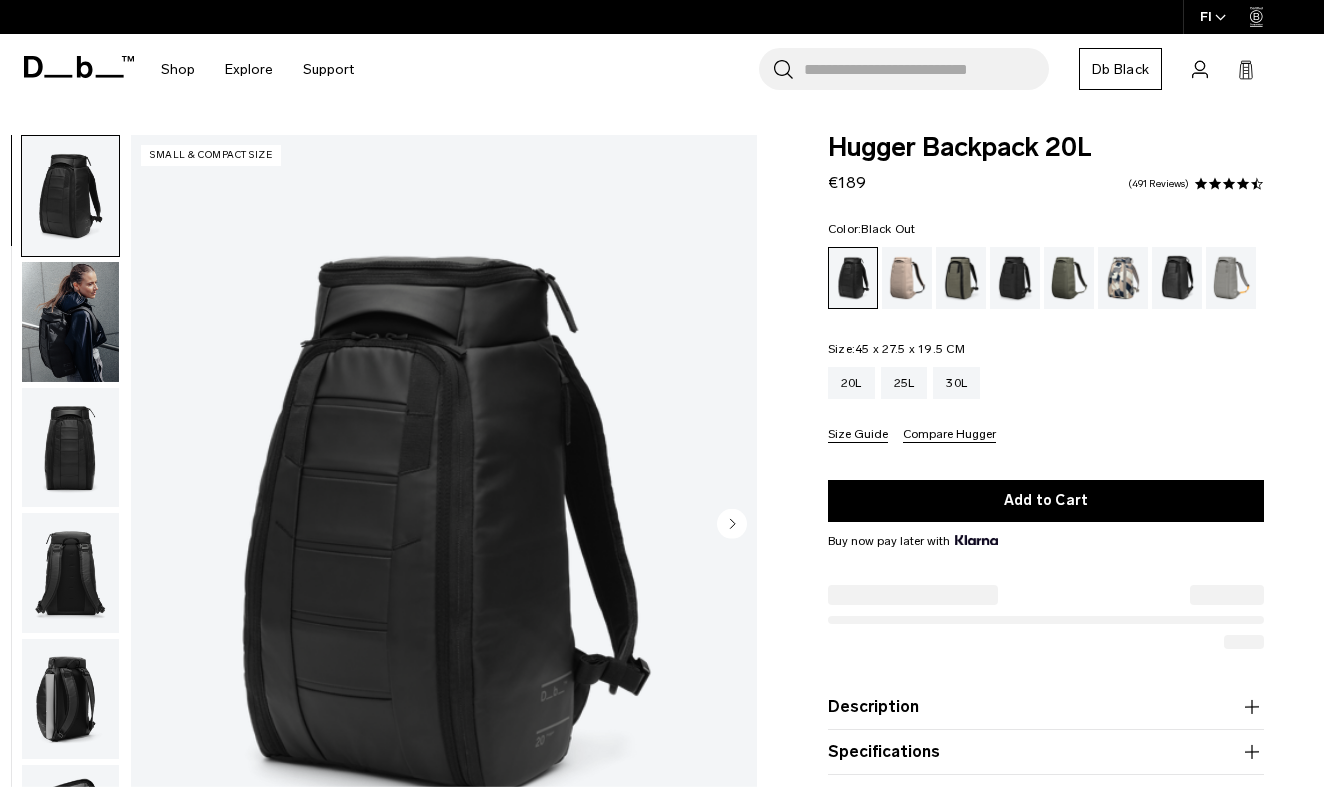 scroll, scrollTop: 0, scrollLeft: 0, axis: both 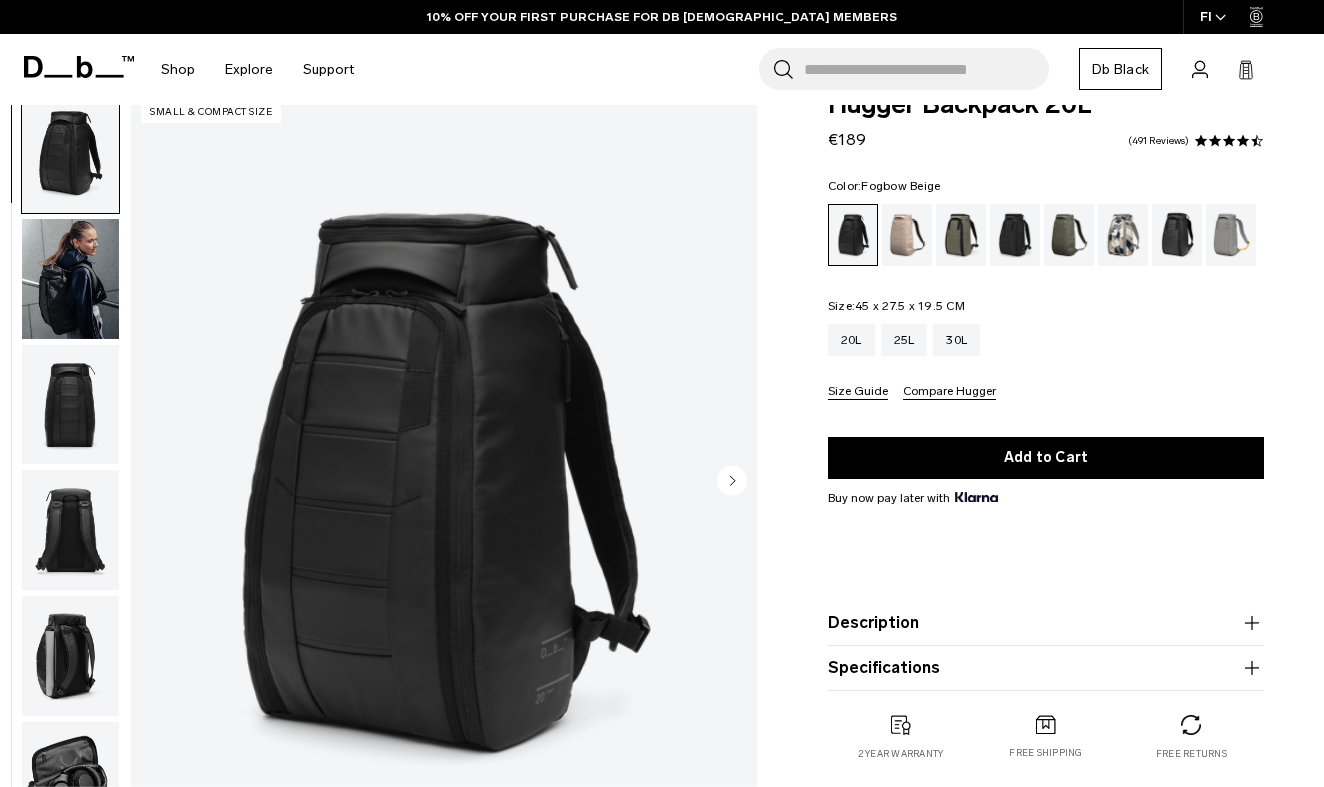 click at bounding box center (907, 235) 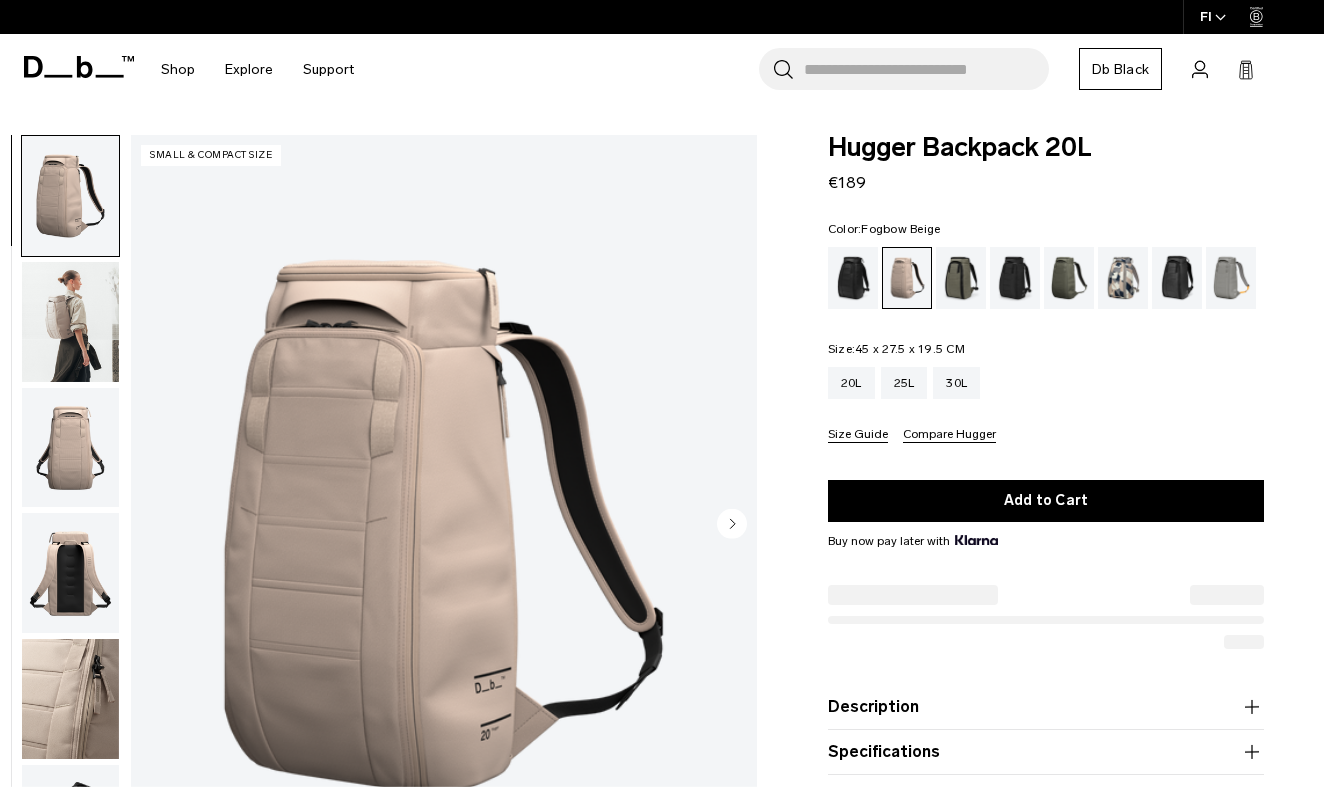 scroll, scrollTop: 0, scrollLeft: 0, axis: both 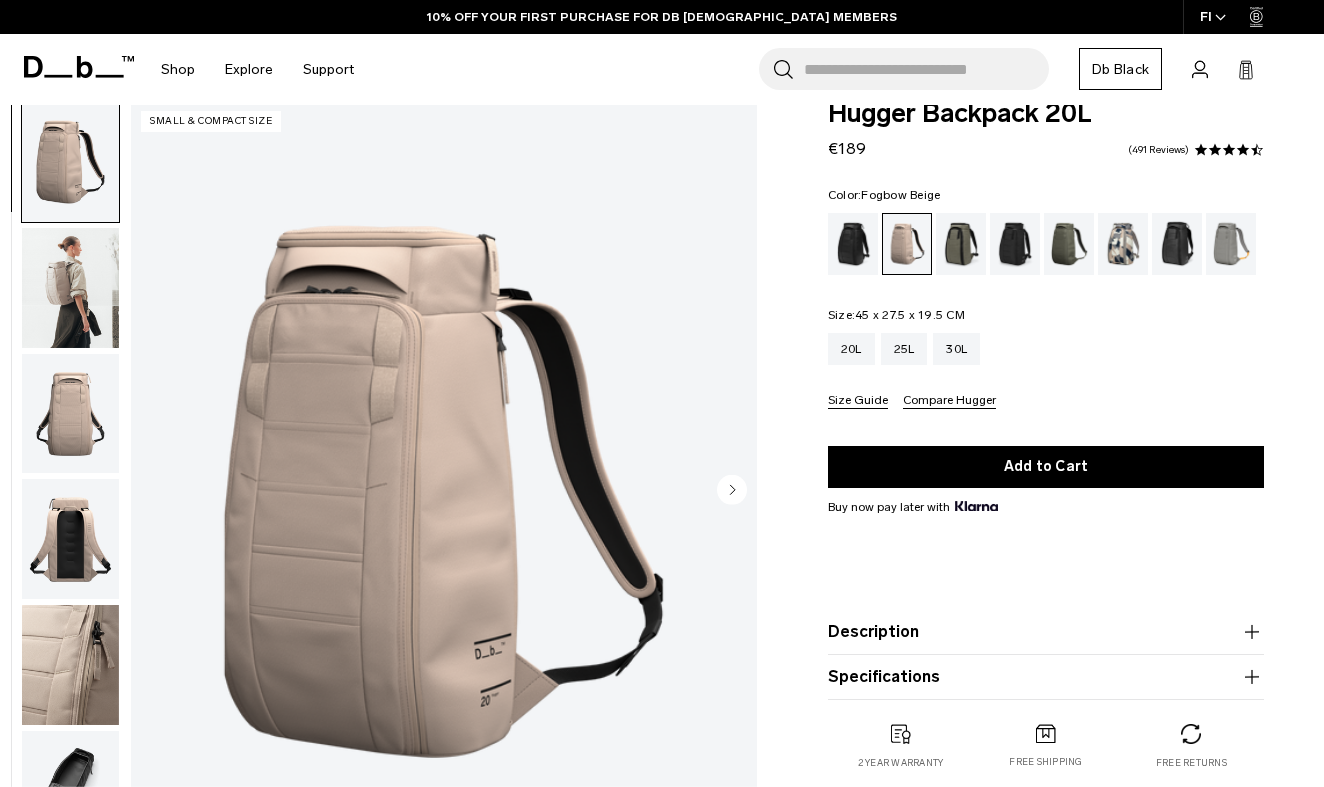 click 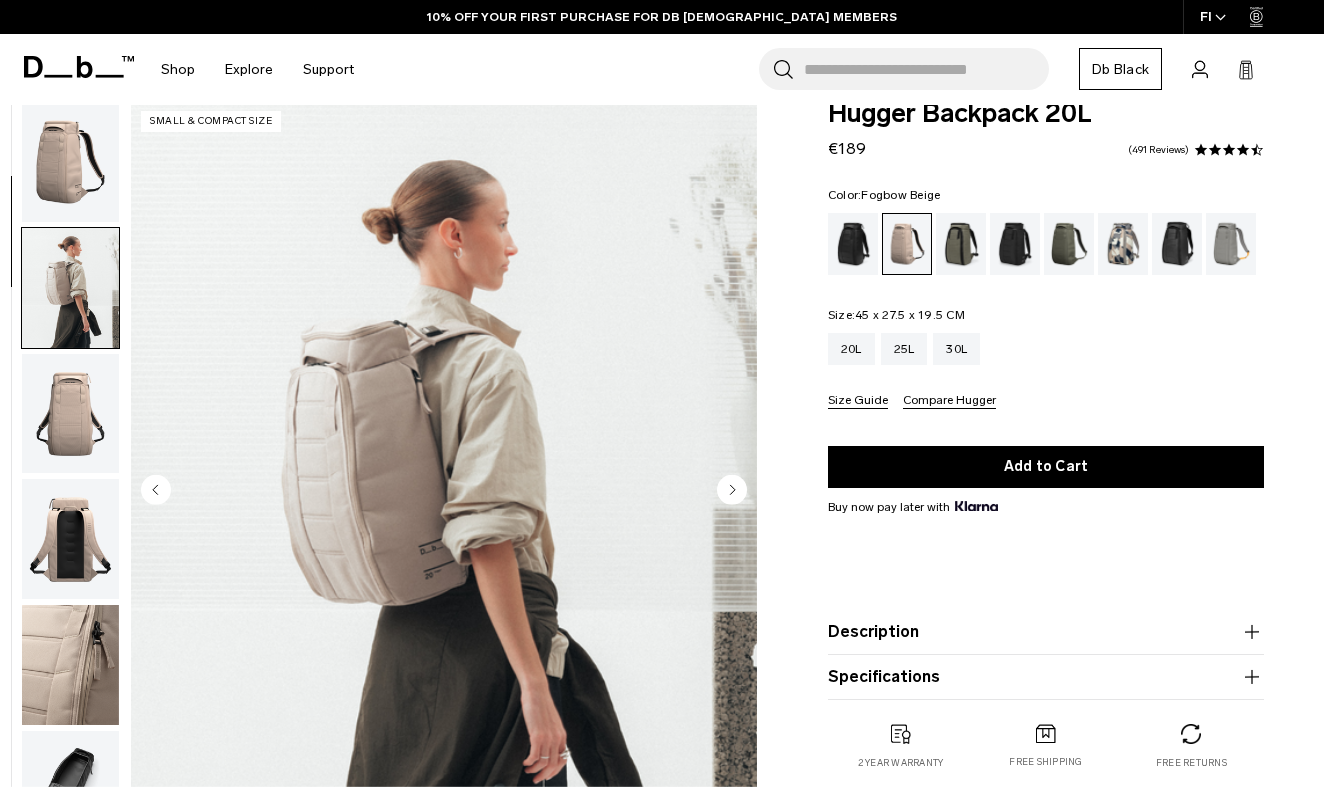 scroll, scrollTop: 127, scrollLeft: 0, axis: vertical 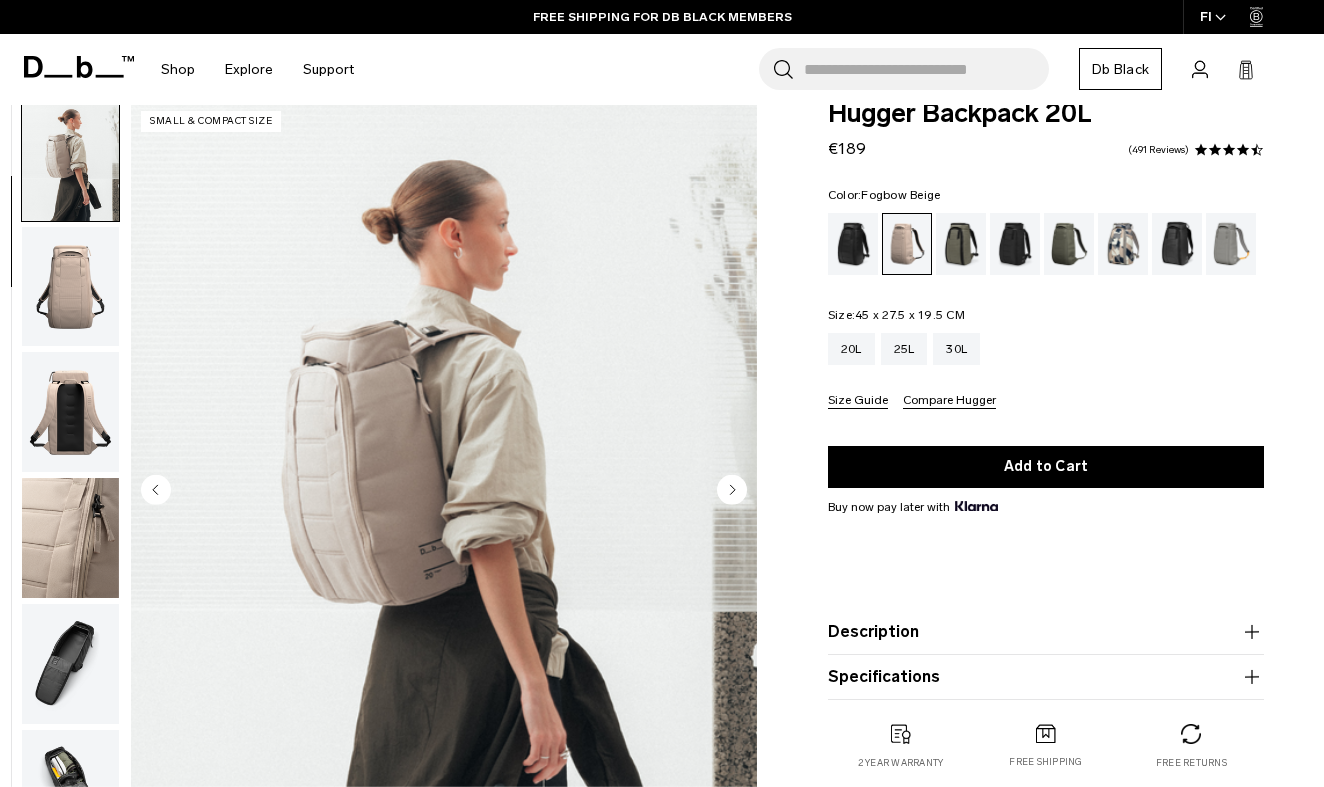 click 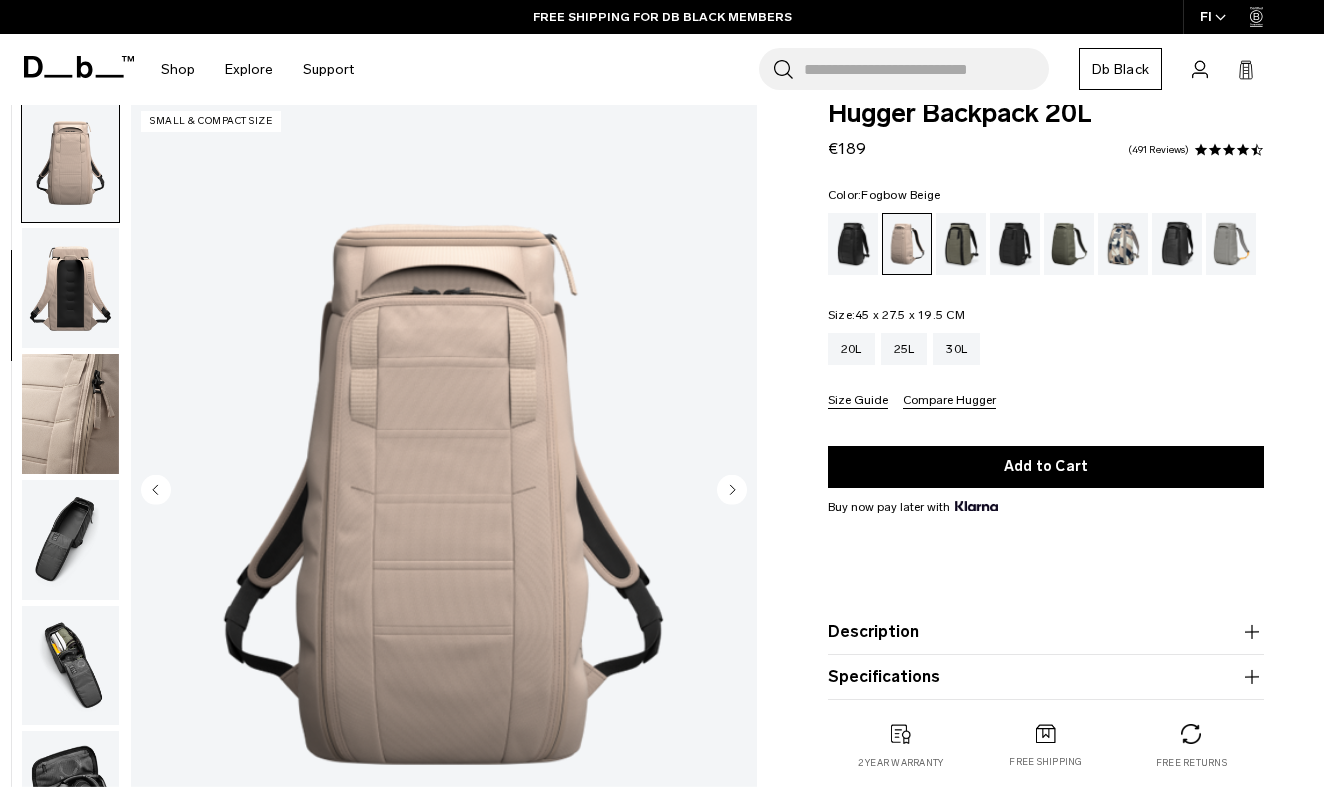 scroll, scrollTop: 254, scrollLeft: 0, axis: vertical 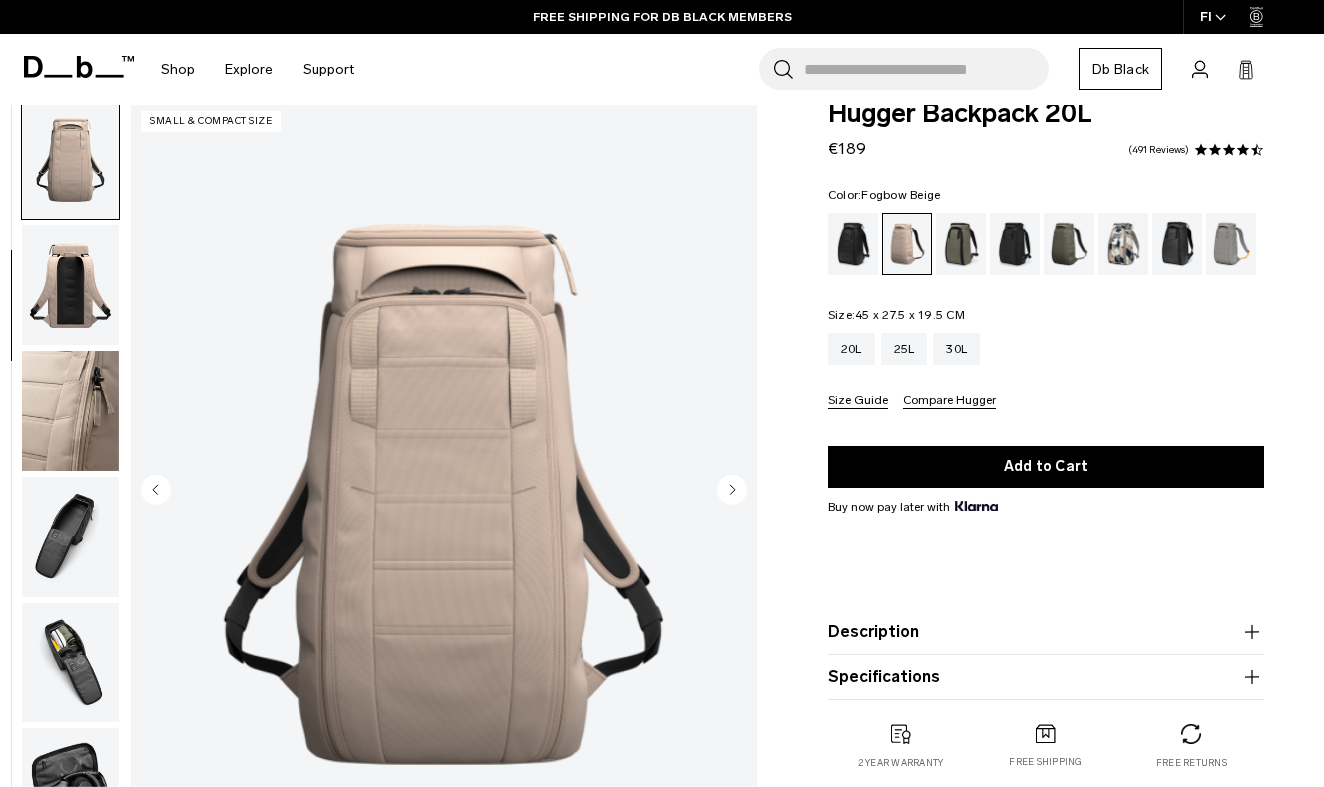 click 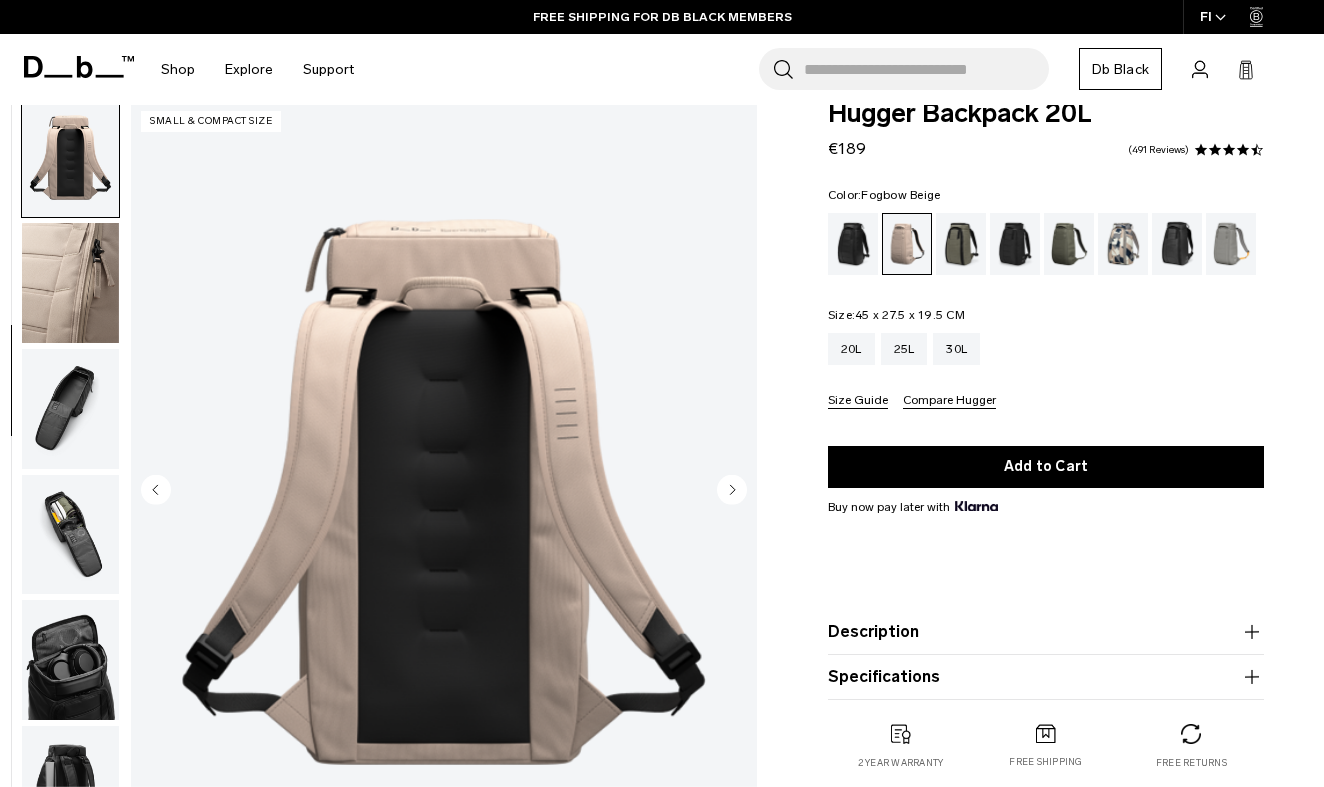 click 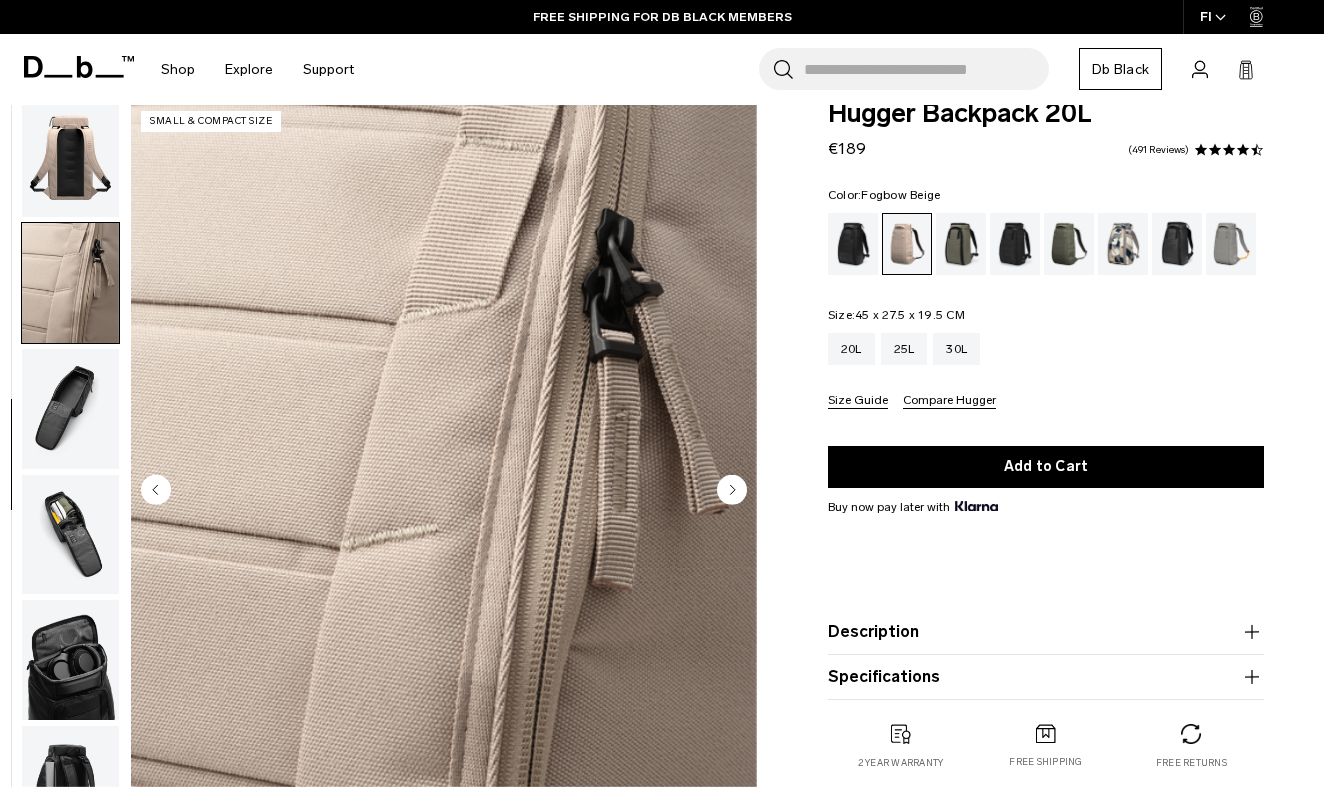 scroll, scrollTop: 486, scrollLeft: 0, axis: vertical 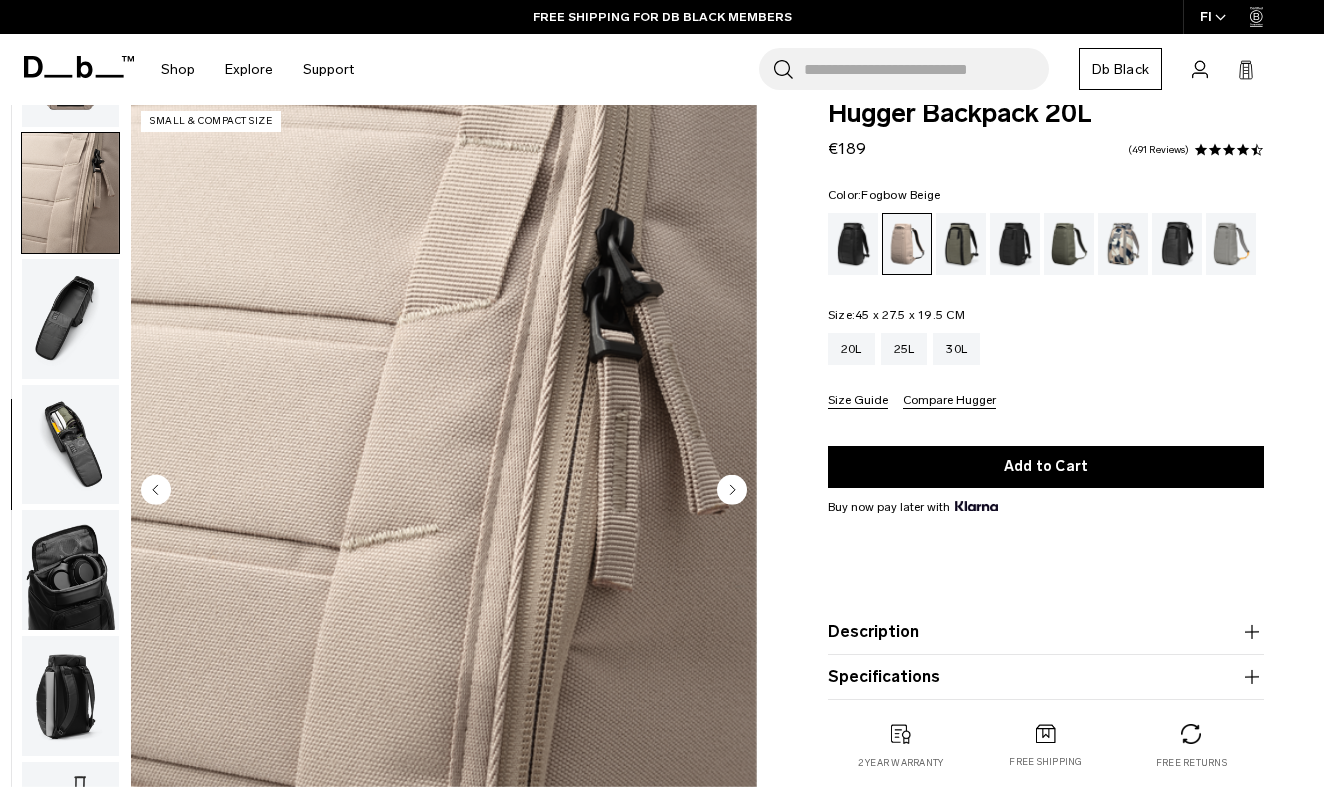 click 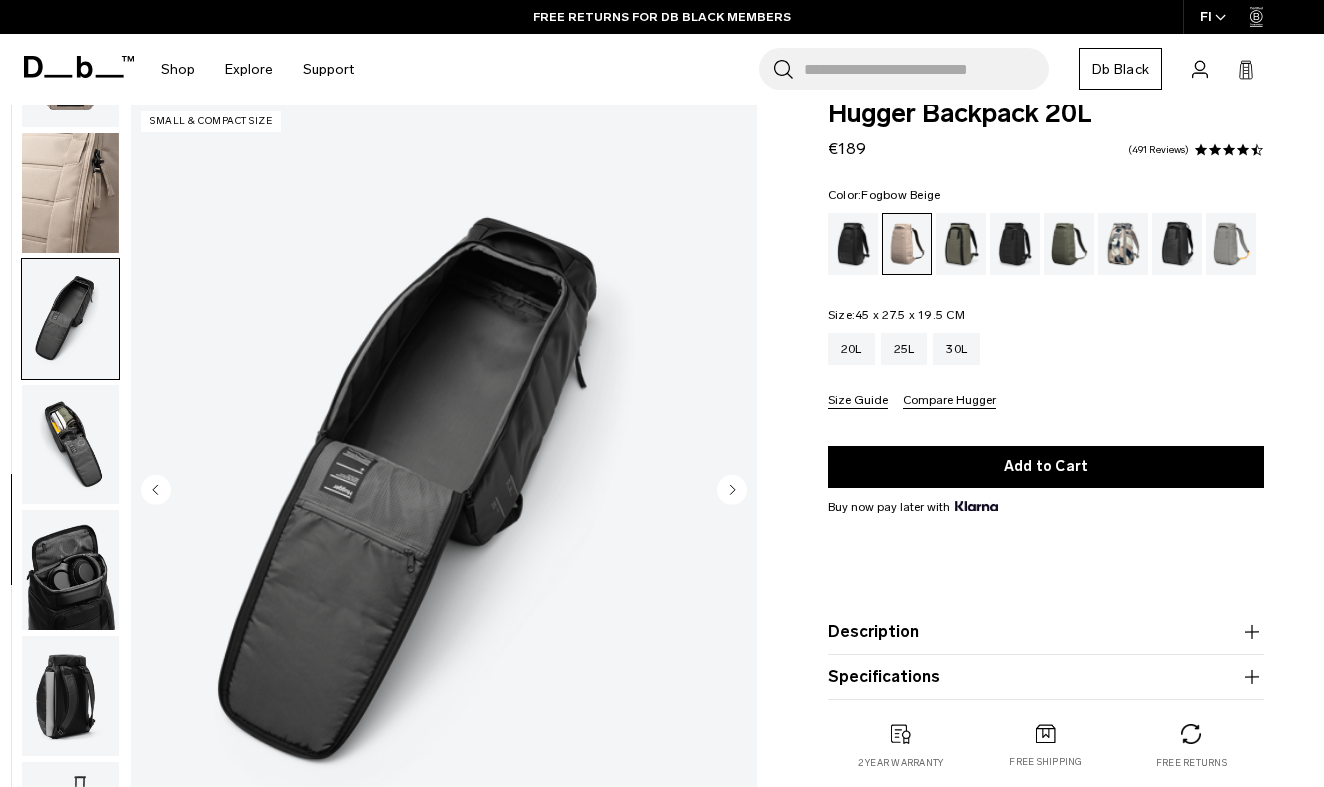 click 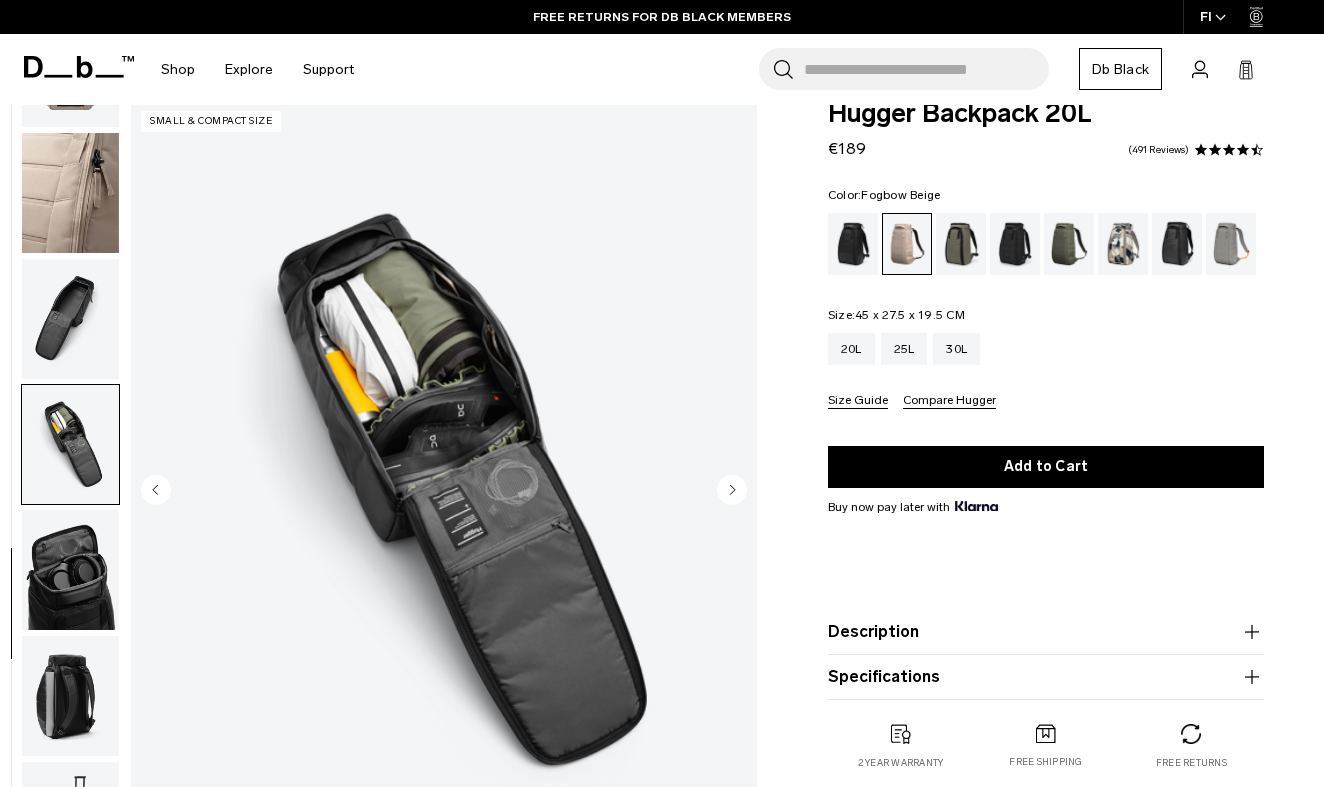 click 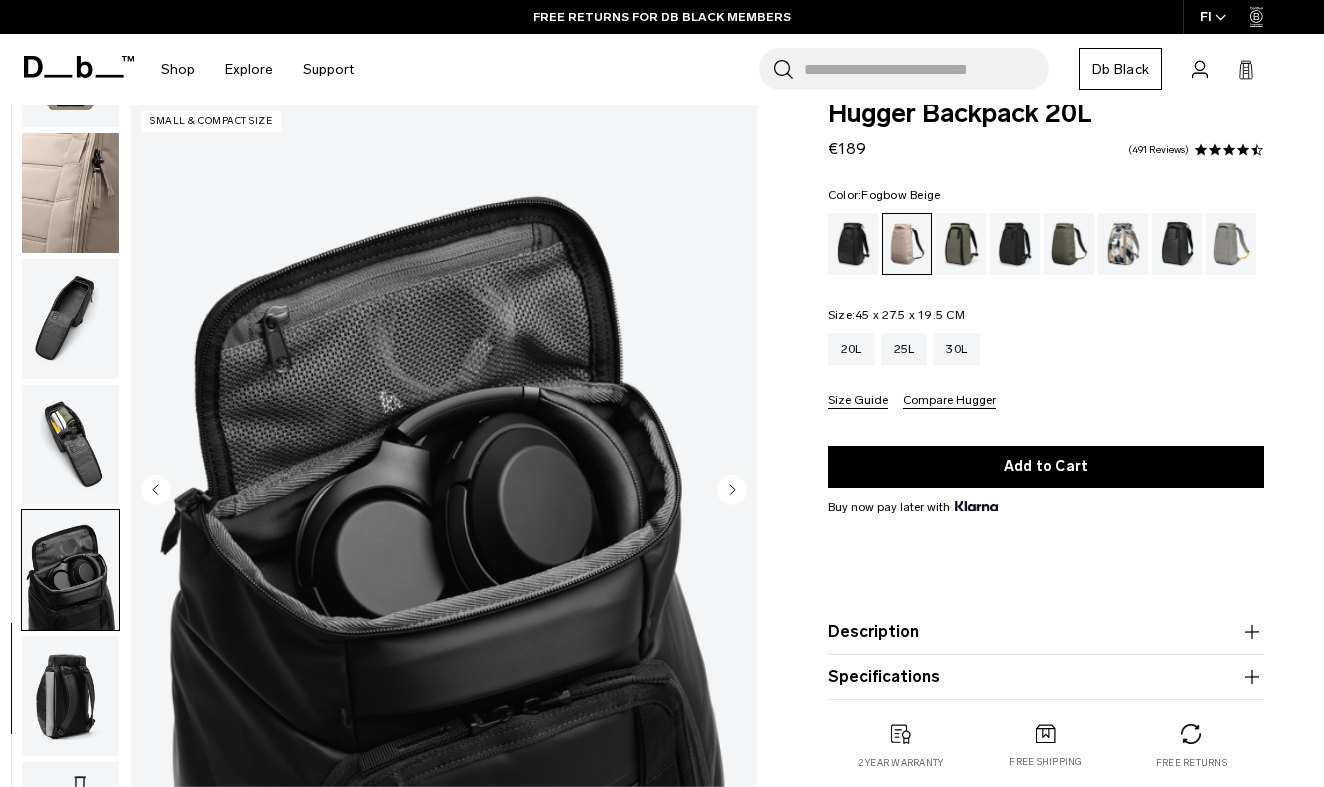 click 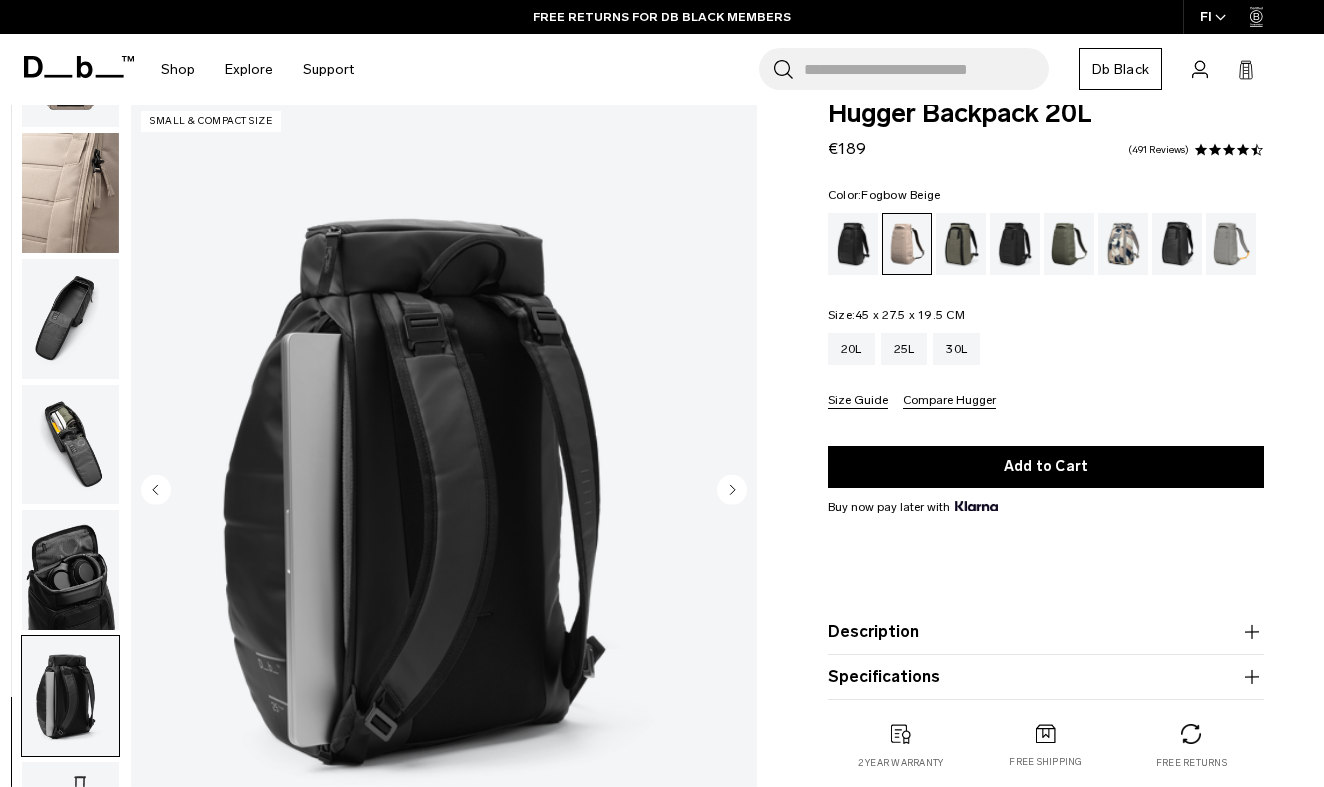 click 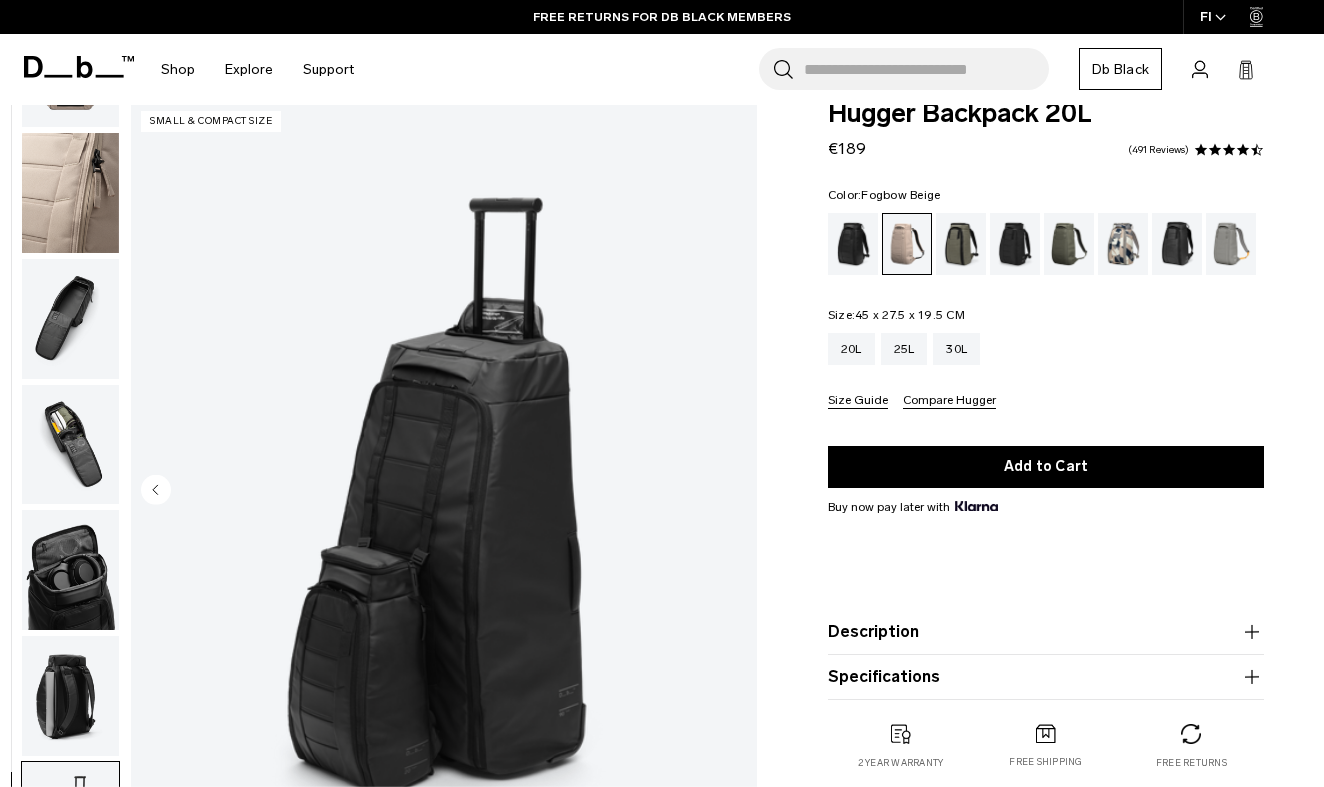 click at bounding box center (444, 492) 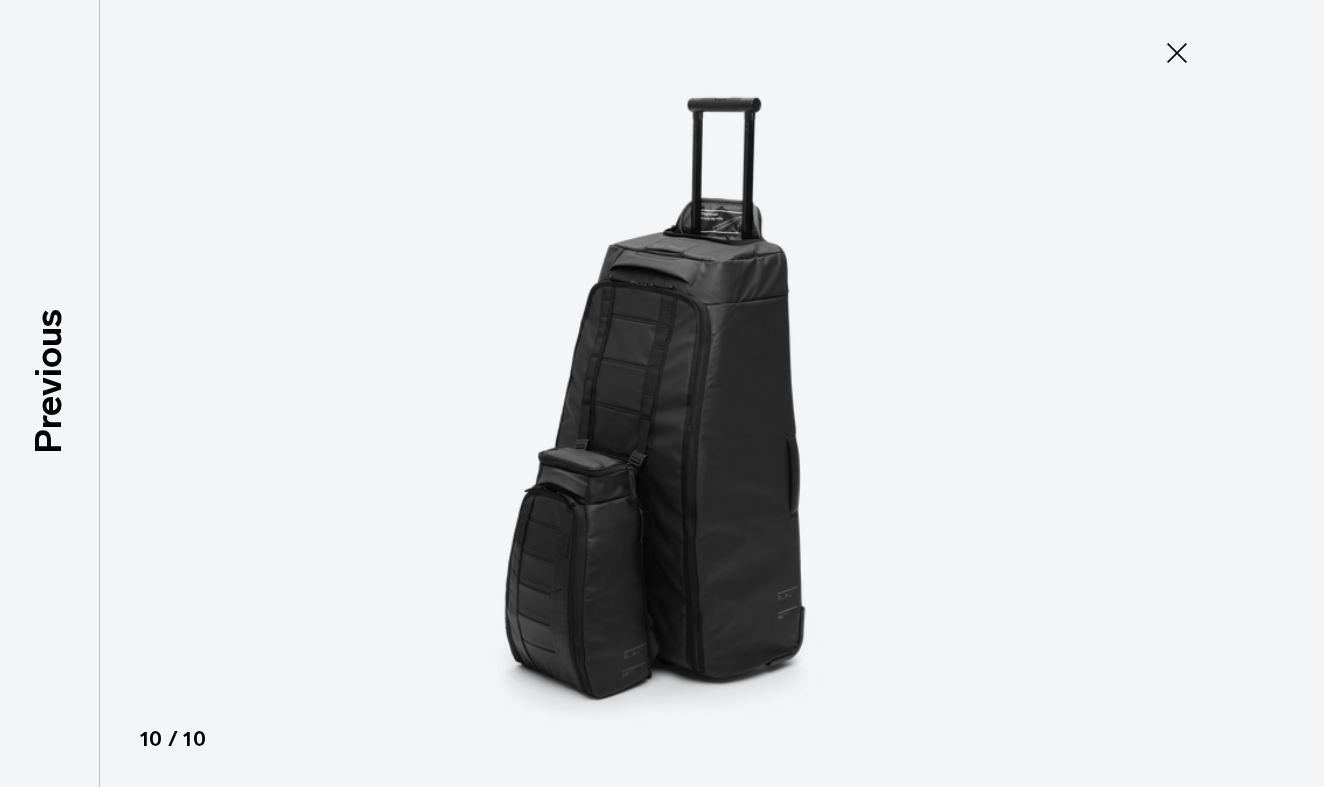 click 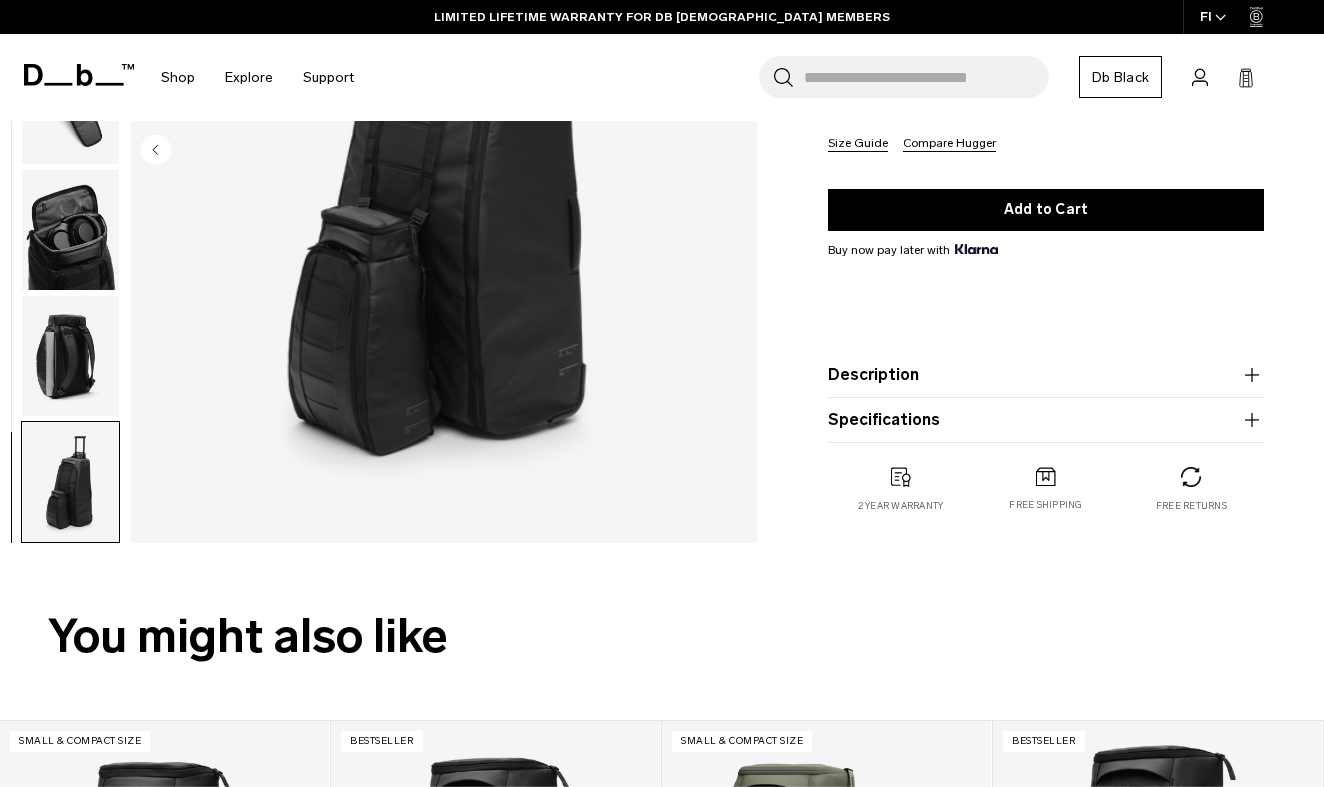 scroll, scrollTop: 378, scrollLeft: 0, axis: vertical 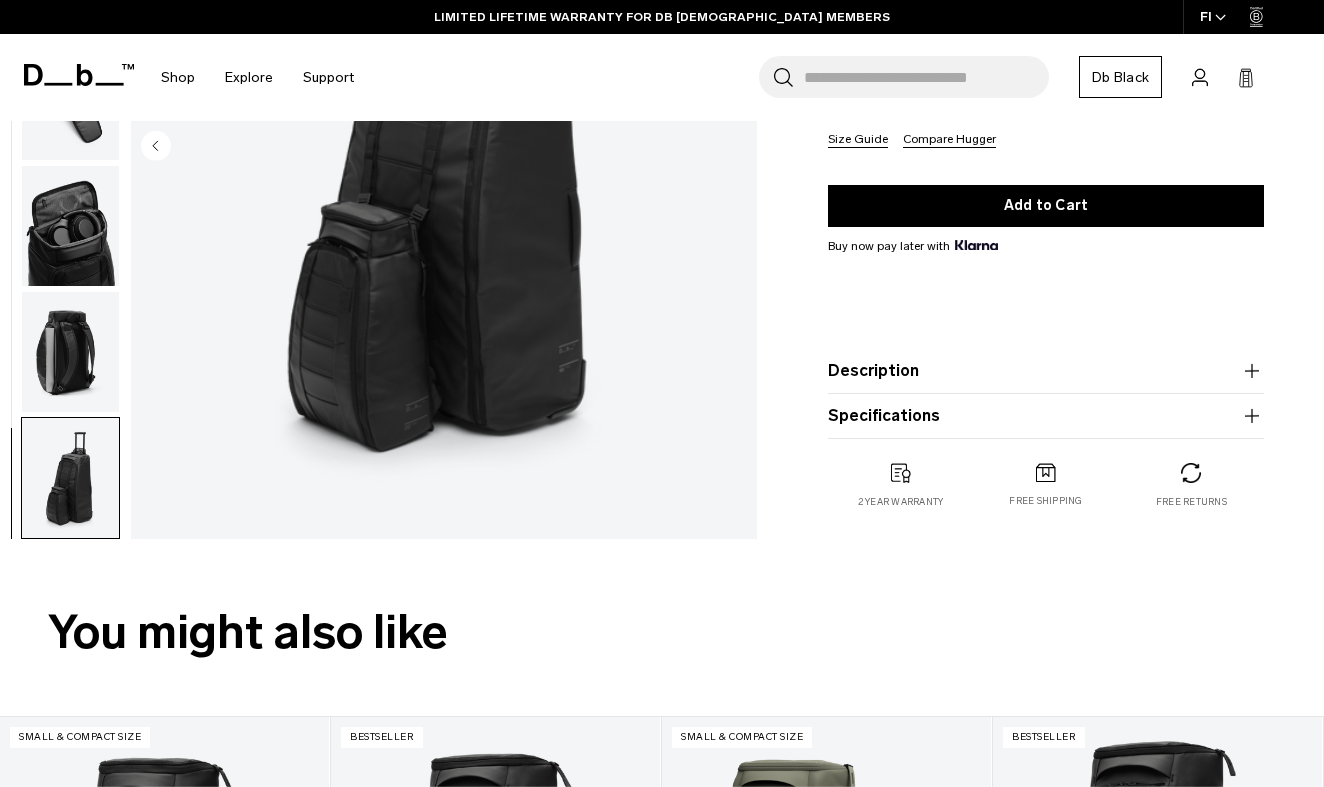 click on "Description" at bounding box center (1046, 371) 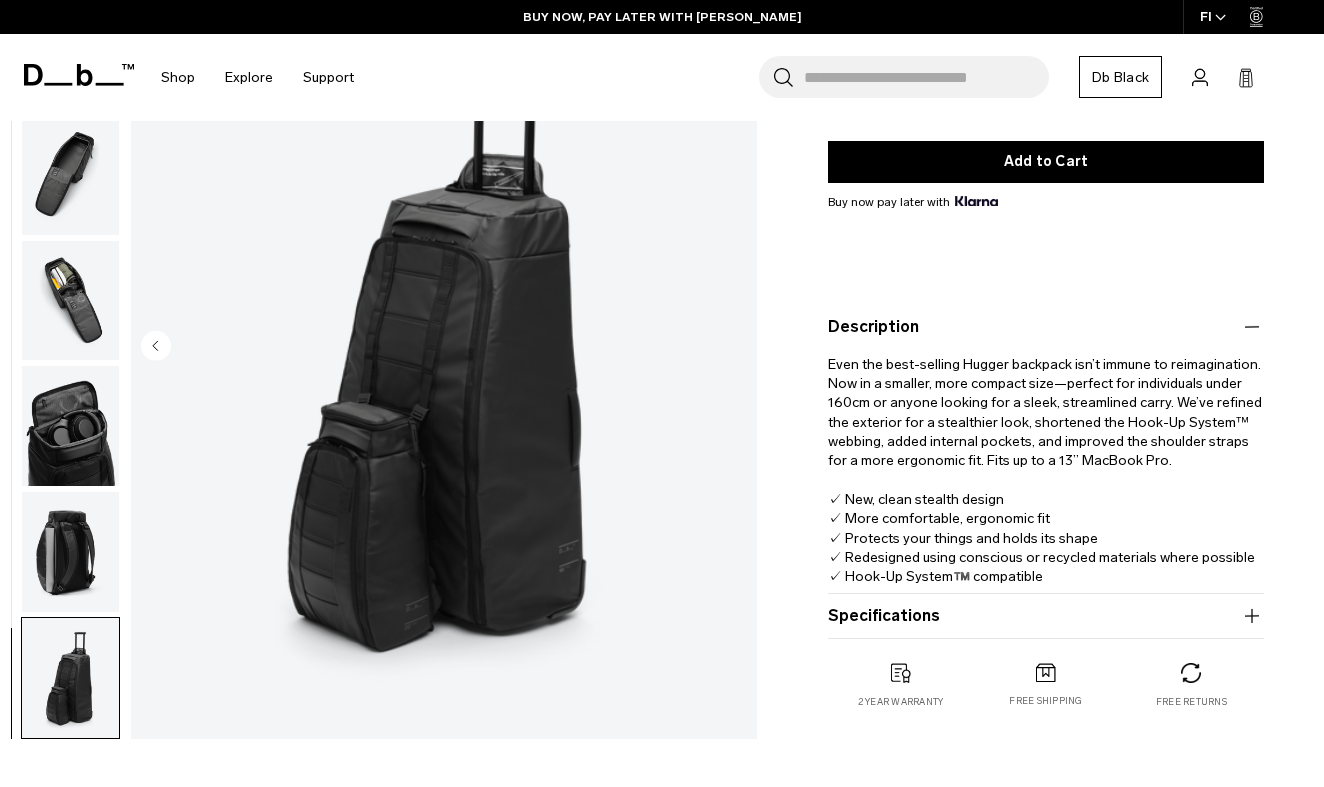 scroll, scrollTop: 337, scrollLeft: 0, axis: vertical 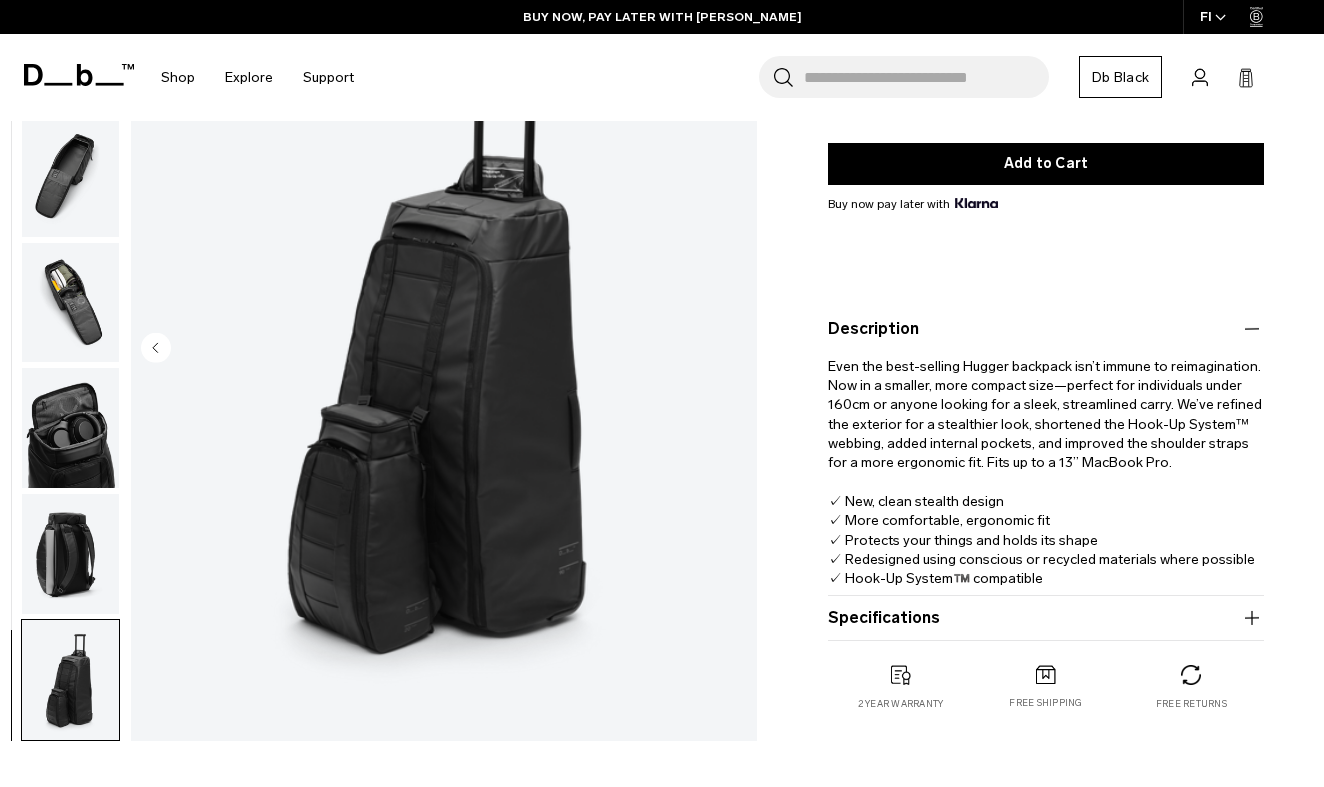 click on "Specifications
Volume  20 Litres
Dimensions   45 x 27.5 x 19.5 CM (H x W x D)
Weight  1.03 KG" at bounding box center (1046, 618) 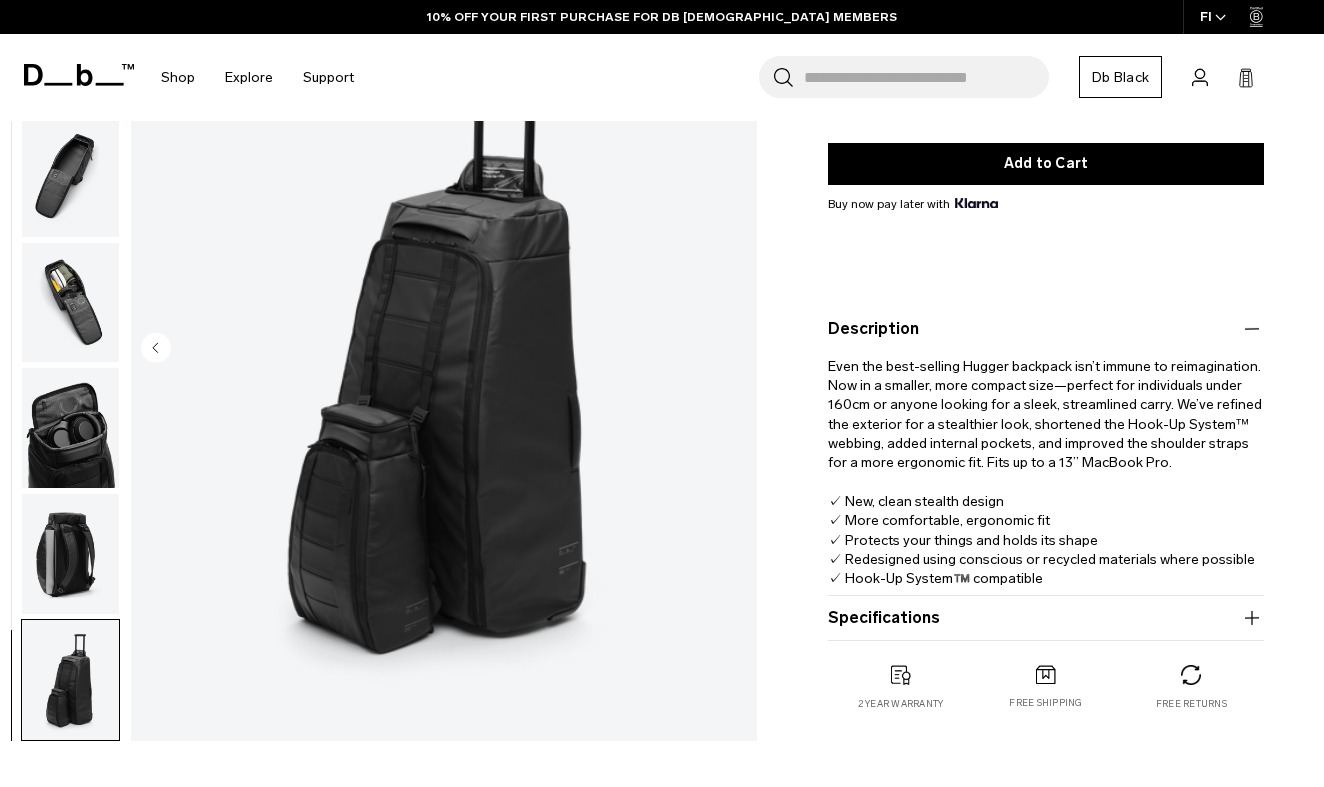 click 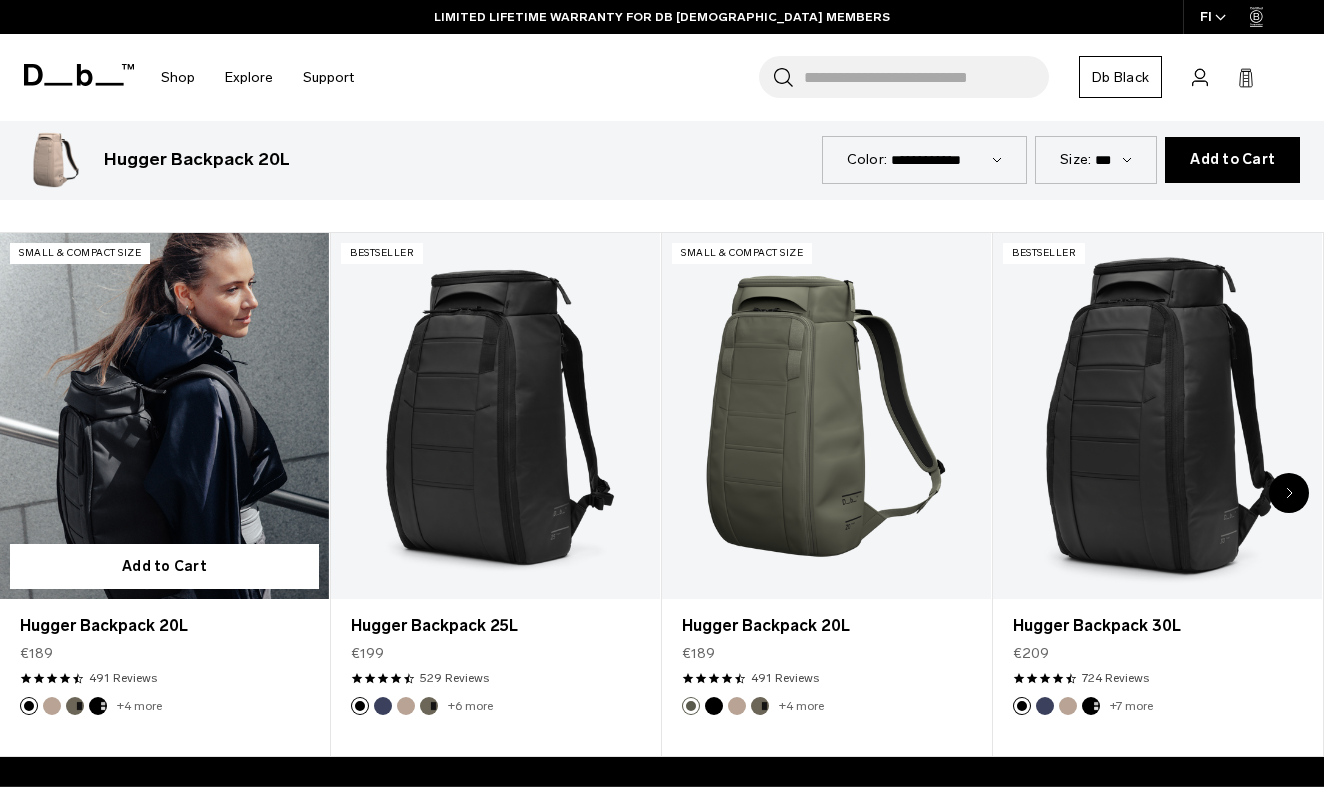 scroll, scrollTop: 1106, scrollLeft: 0, axis: vertical 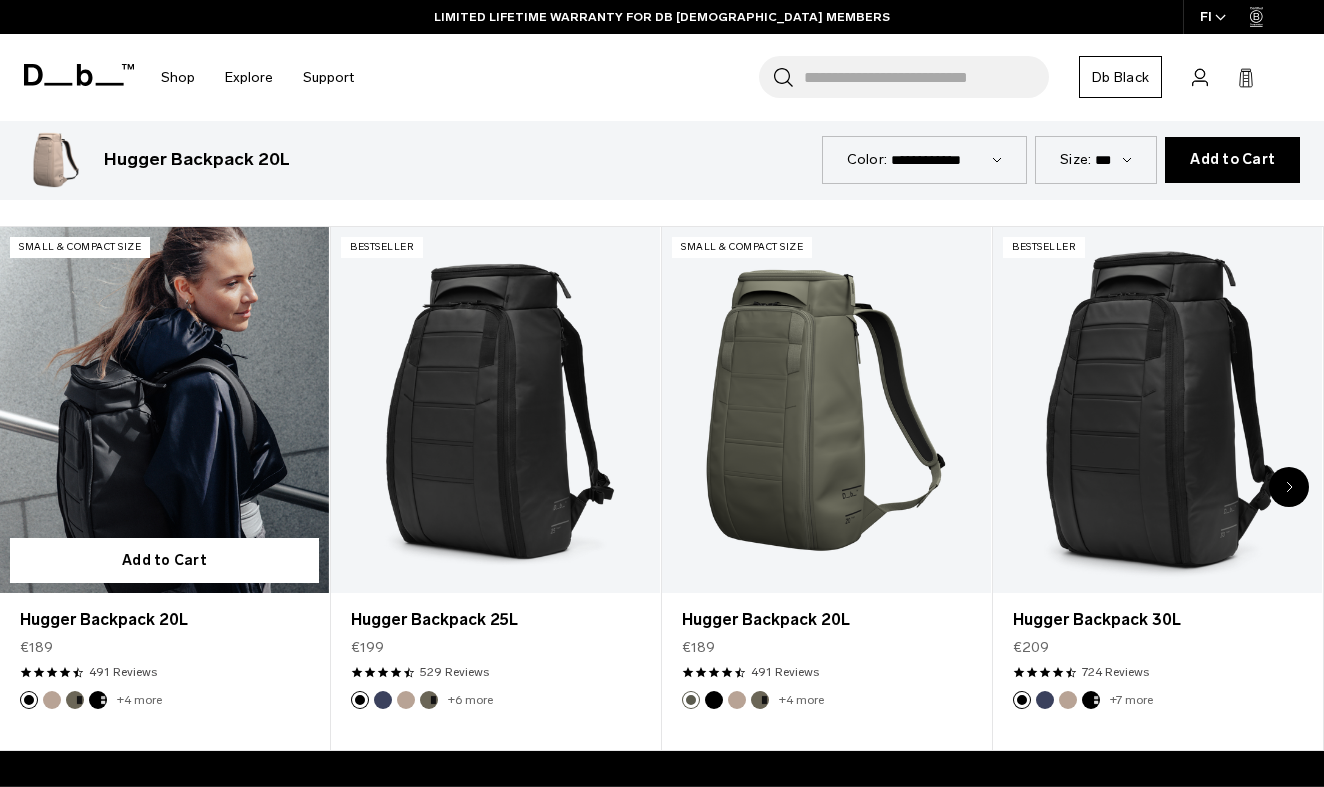 click at bounding box center (164, 410) 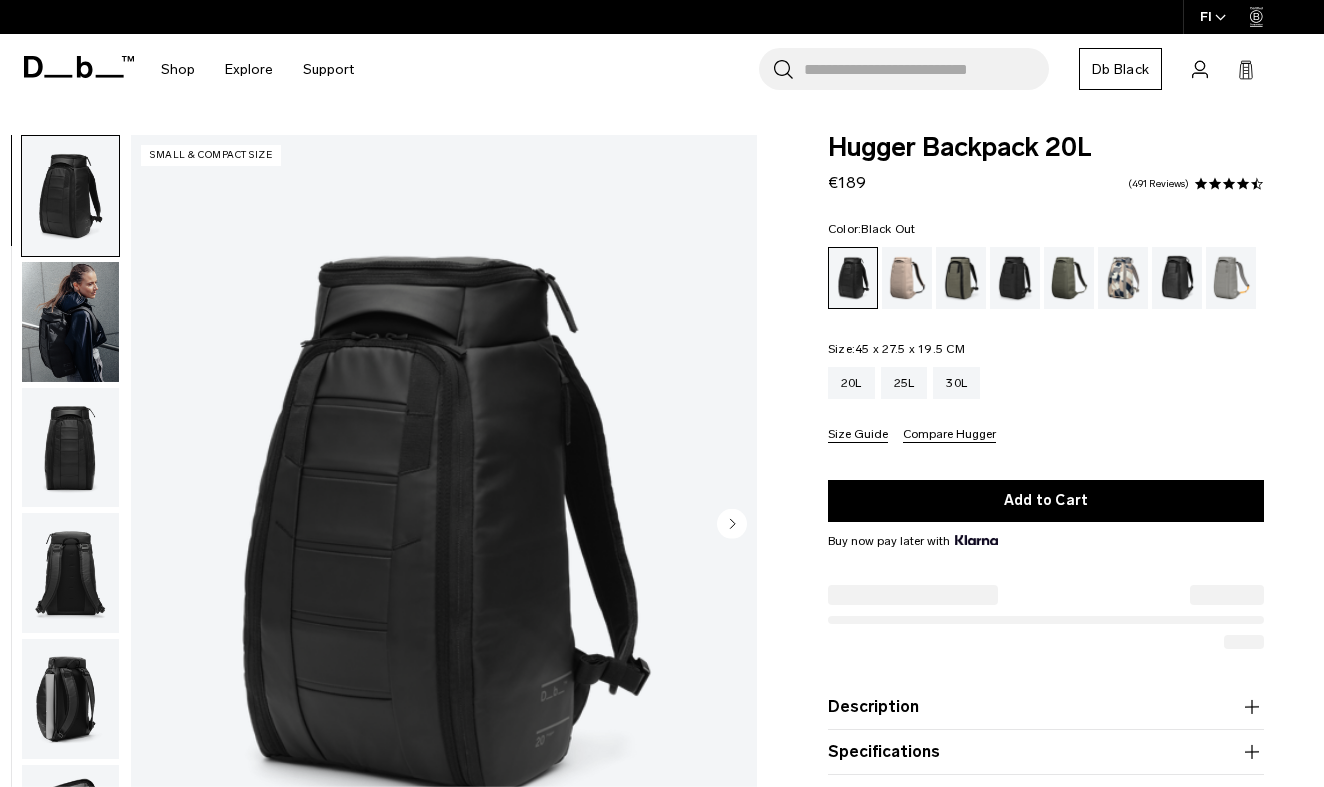 scroll, scrollTop: 0, scrollLeft: 0, axis: both 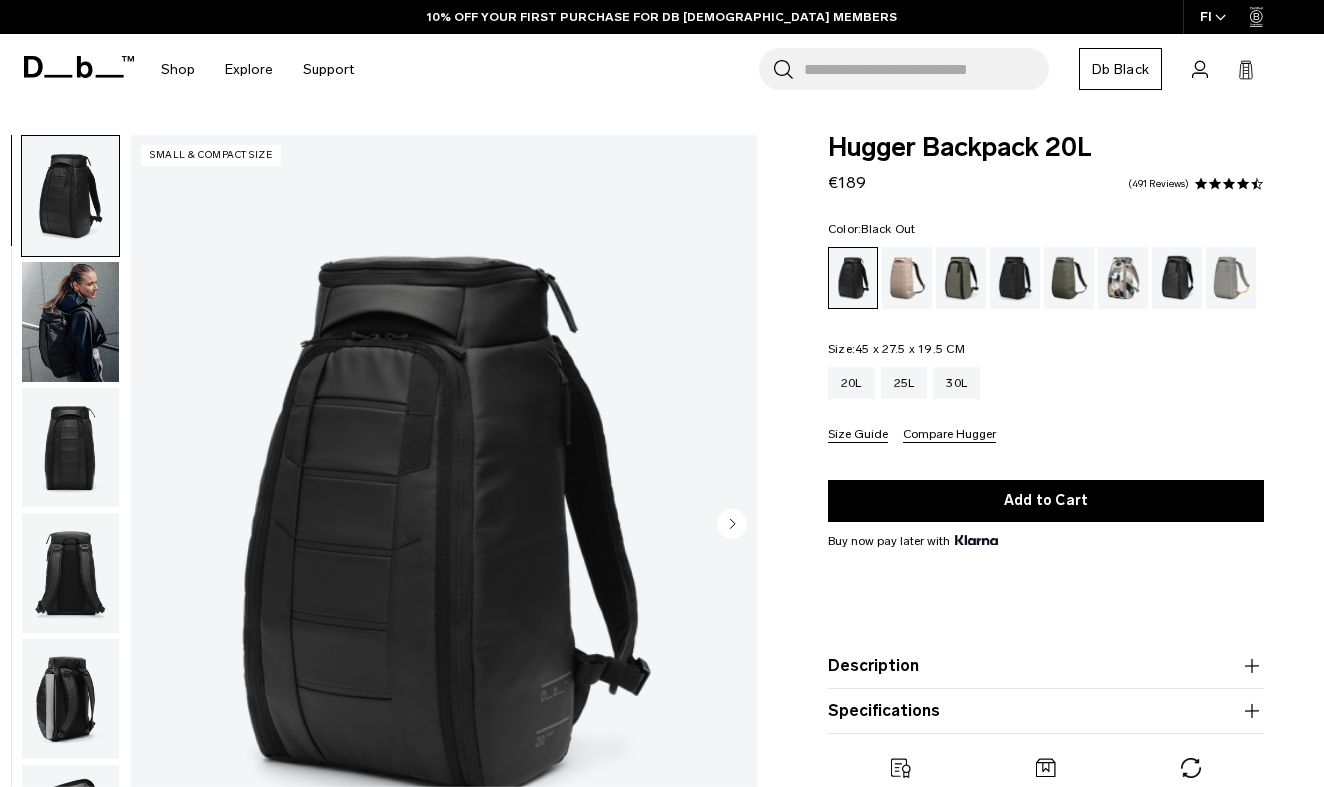 click at bounding box center (70, 322) 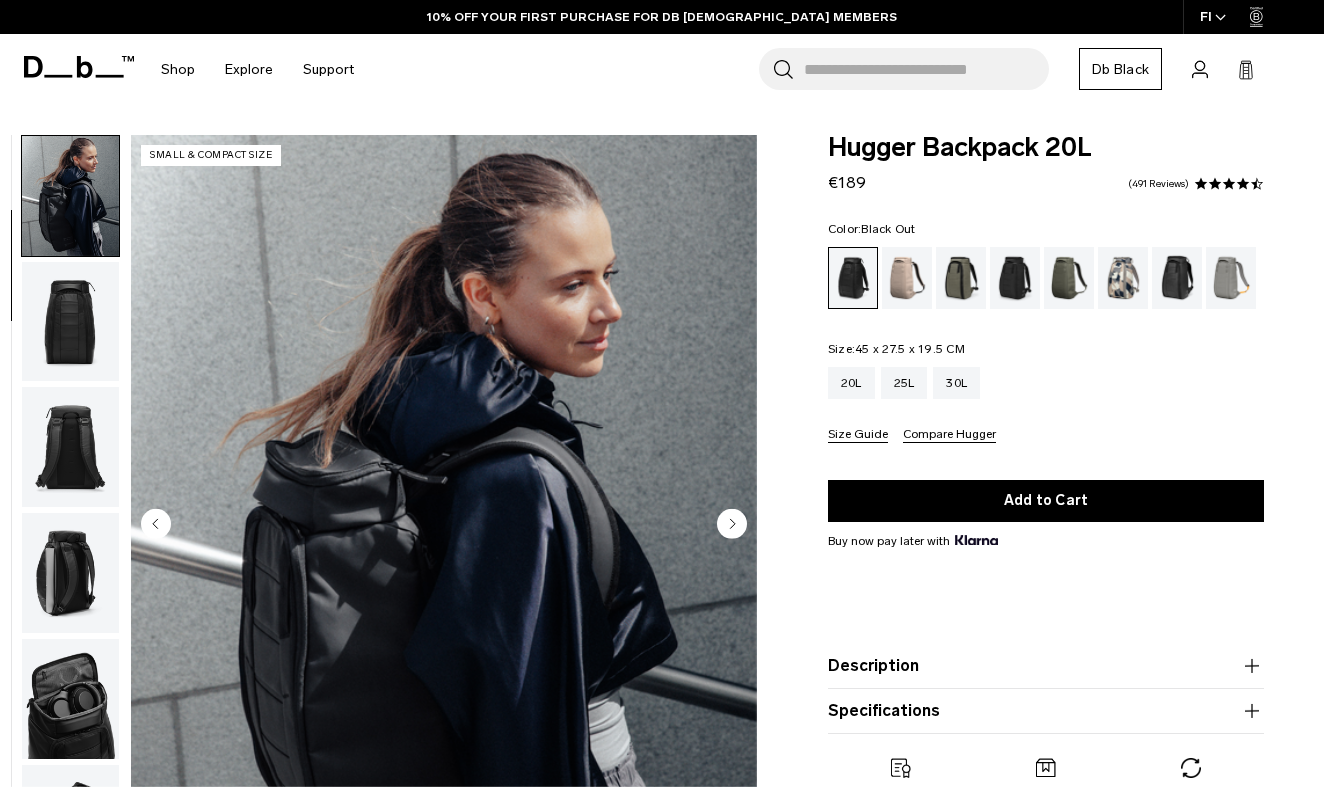 scroll, scrollTop: 127, scrollLeft: 0, axis: vertical 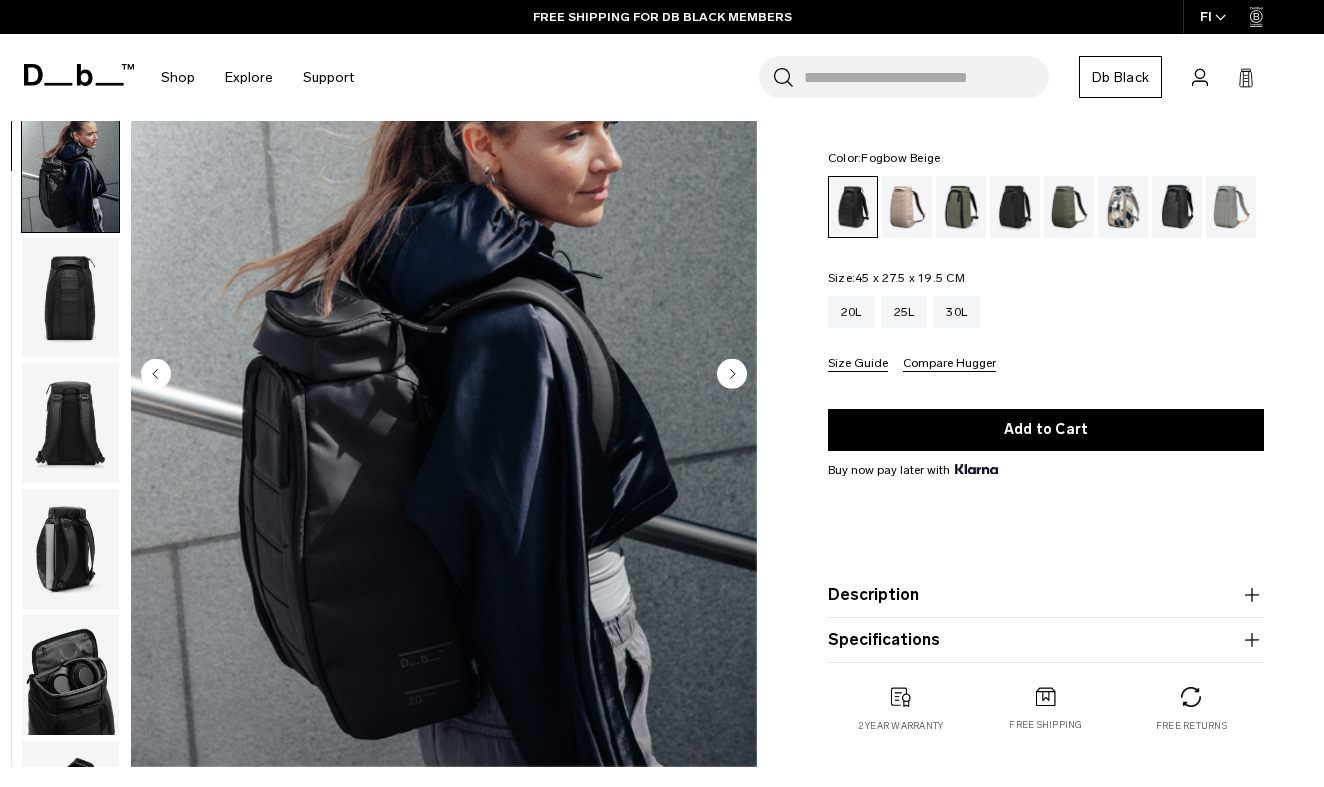 click at bounding box center (907, 207) 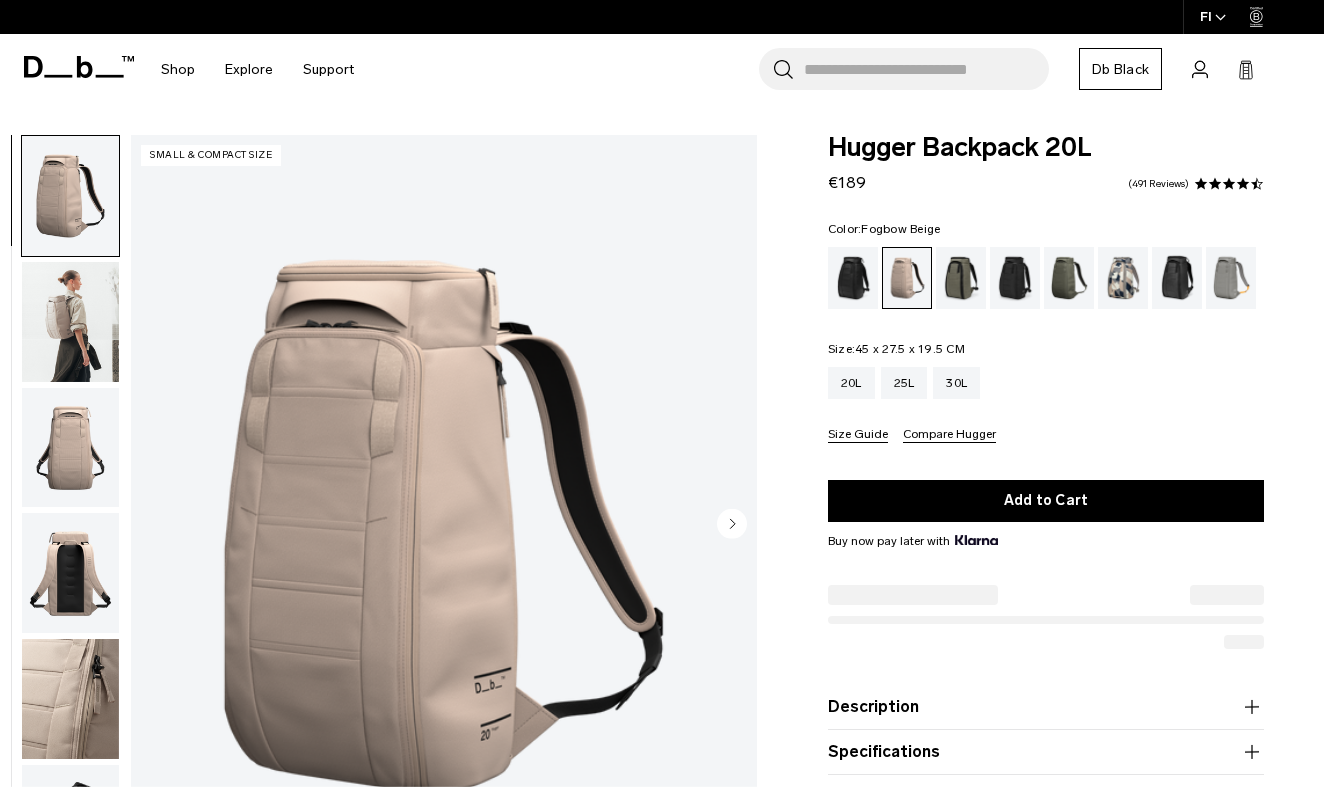 scroll, scrollTop: 0, scrollLeft: 0, axis: both 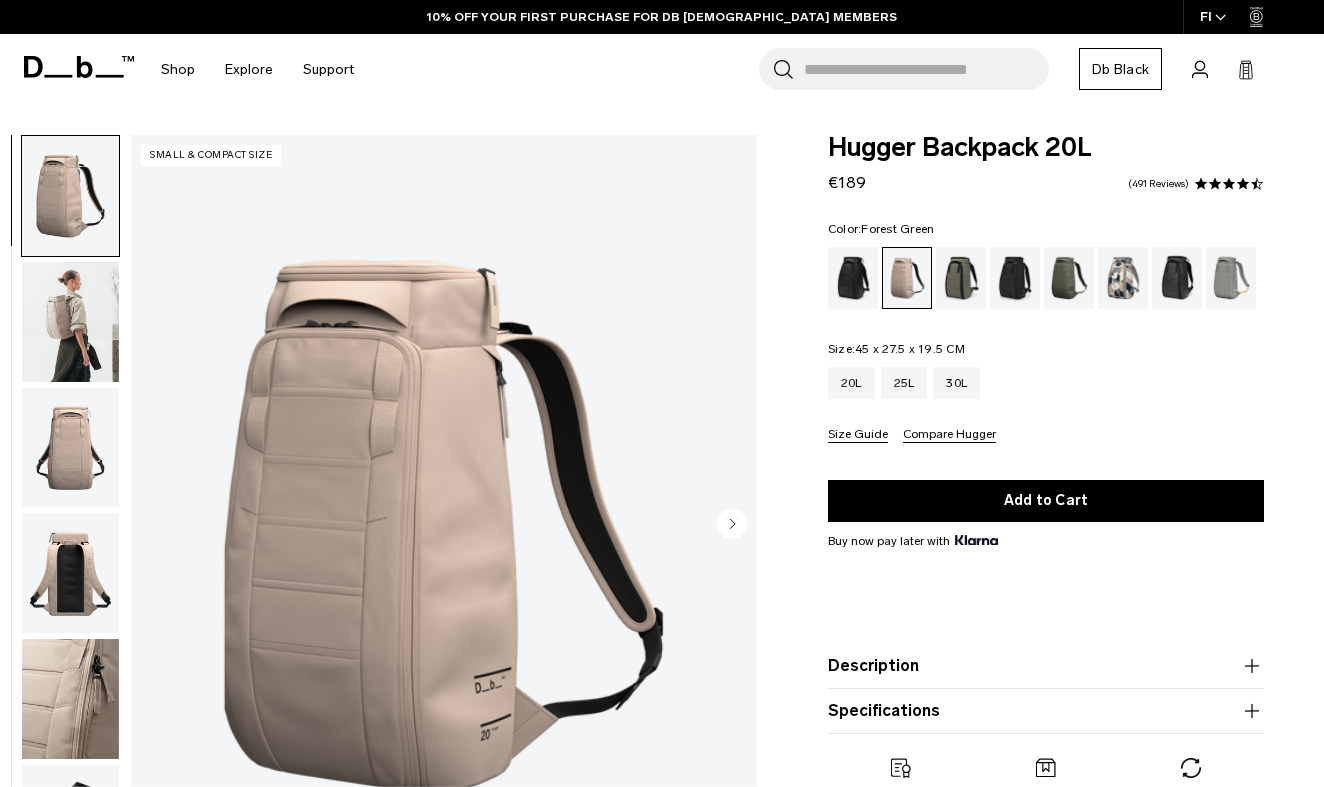 click at bounding box center (961, 278) 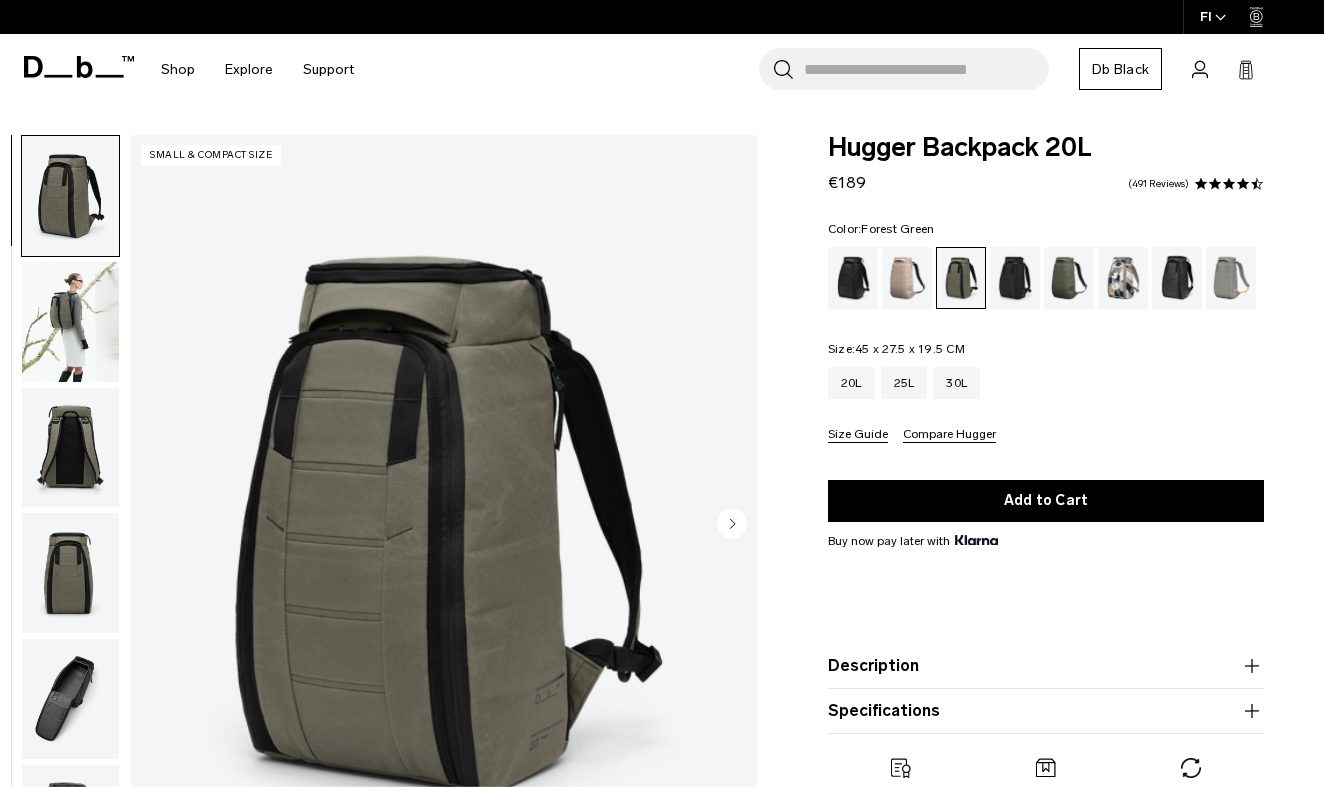 scroll, scrollTop: 0, scrollLeft: 0, axis: both 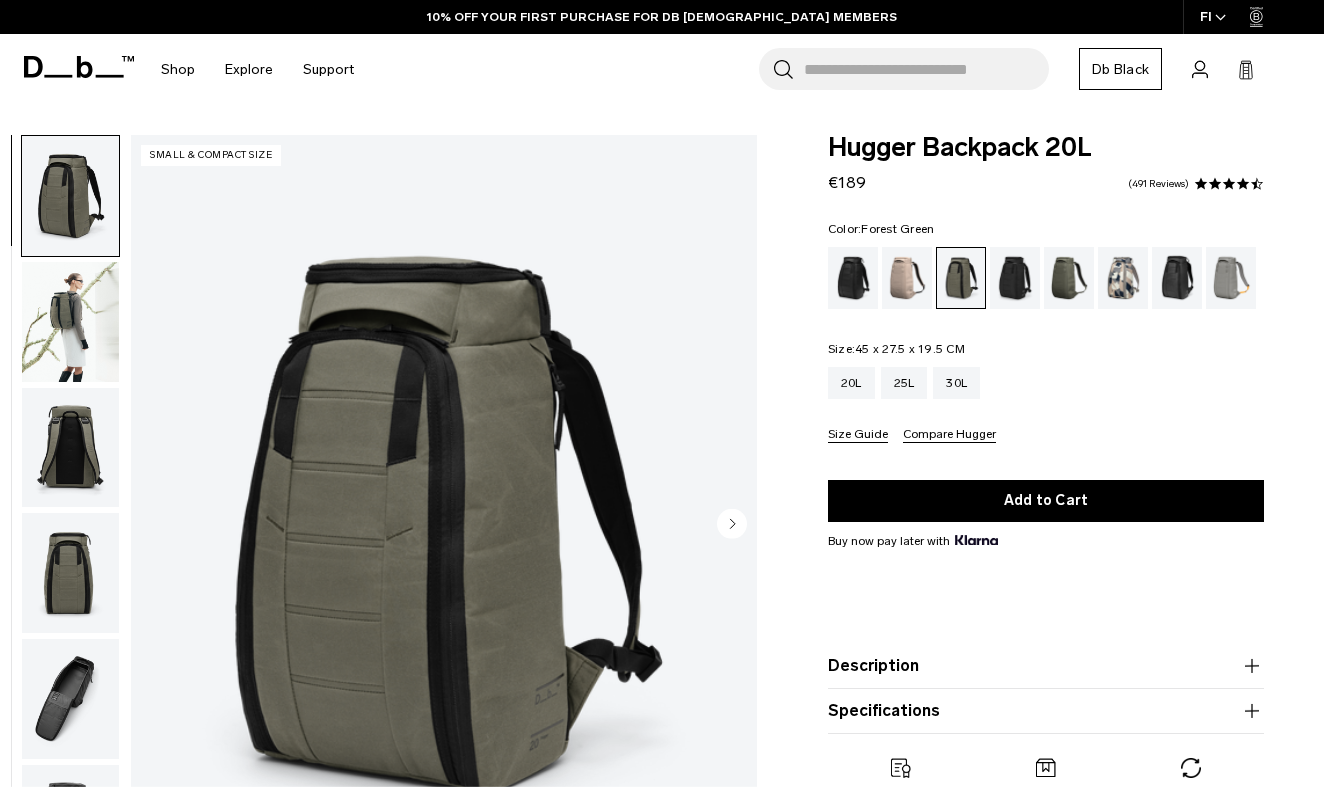 click at bounding box center [70, 322] 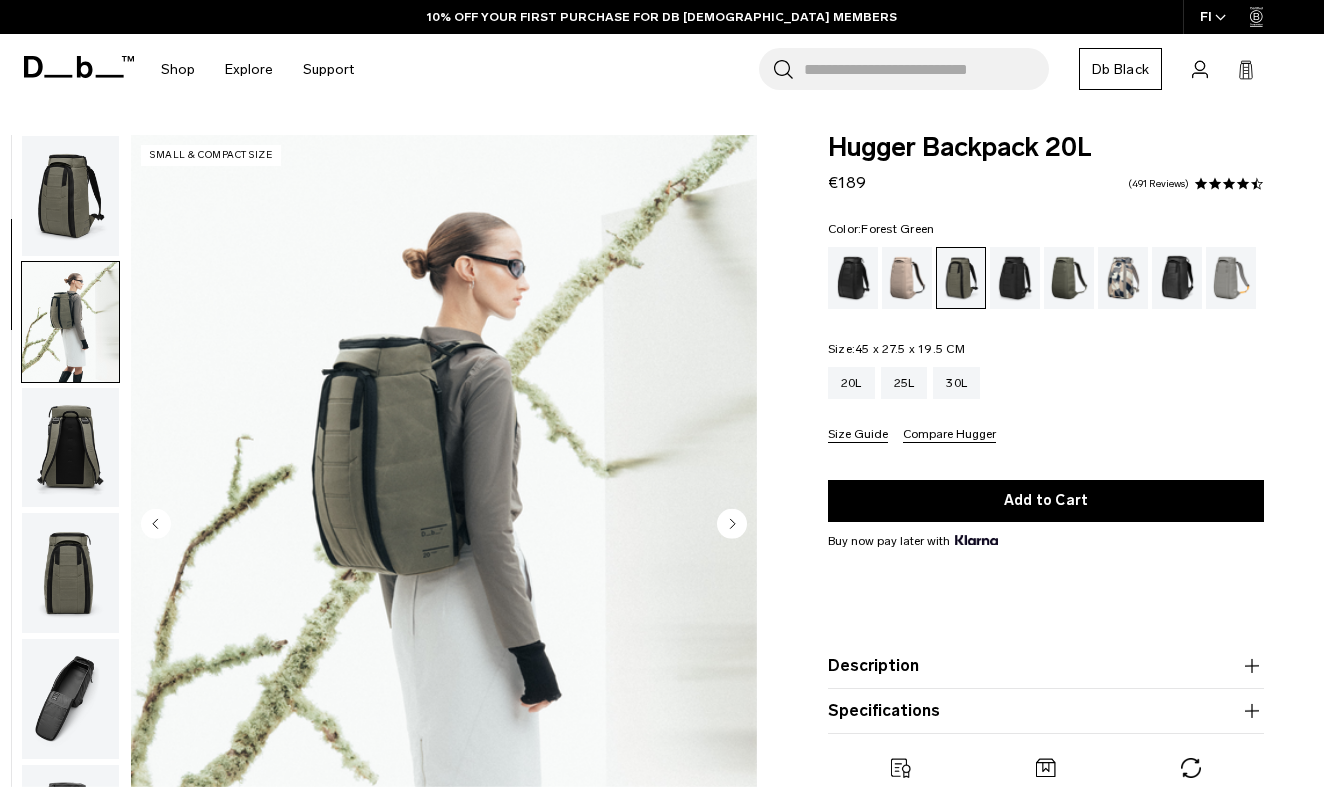 scroll, scrollTop: 127, scrollLeft: 0, axis: vertical 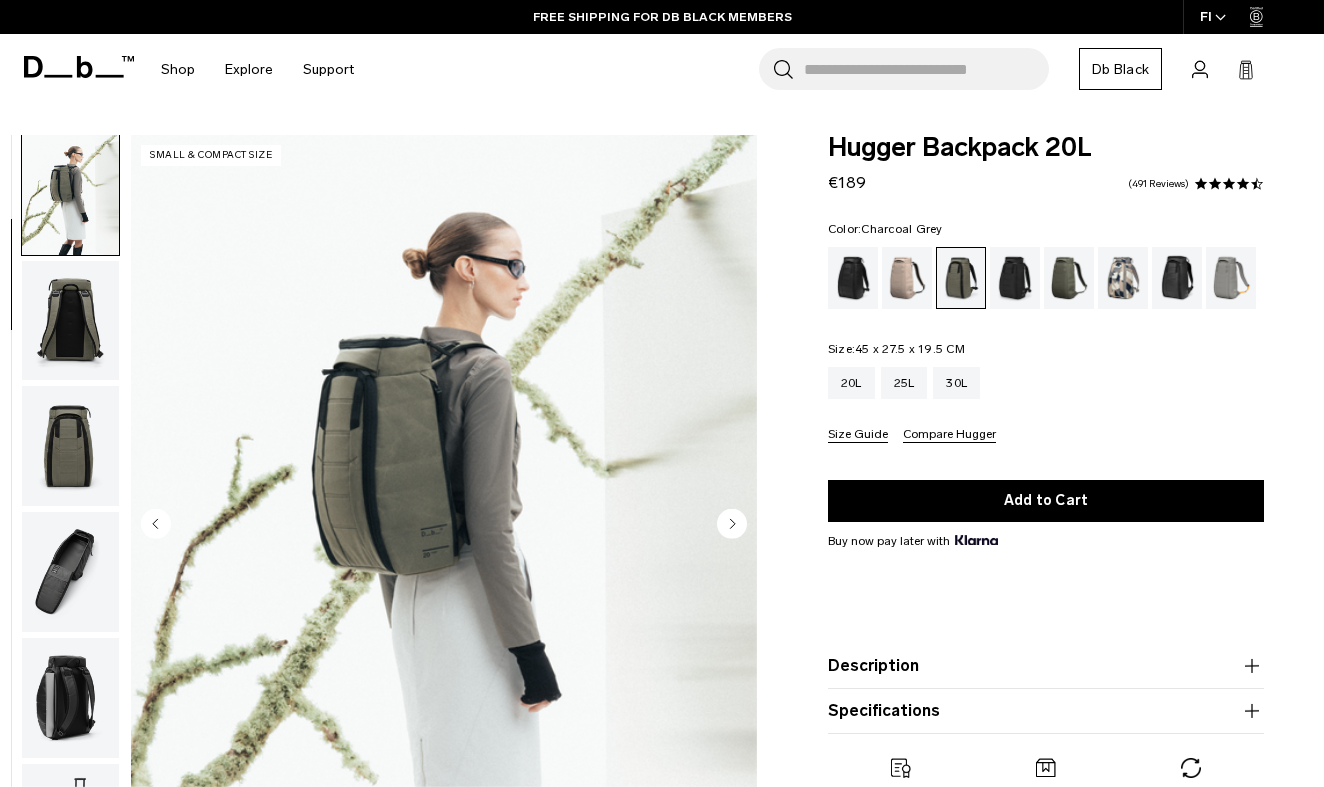 click at bounding box center (1015, 278) 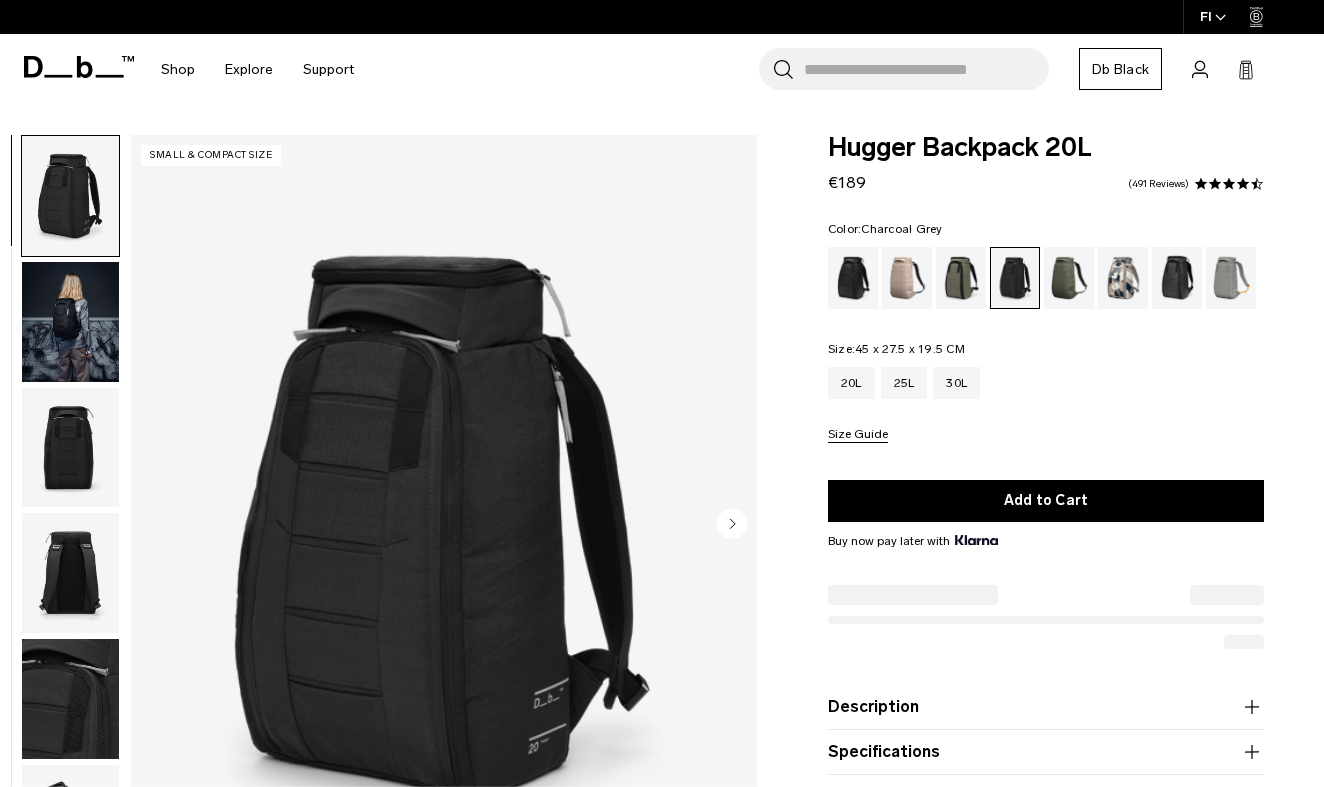 scroll, scrollTop: 0, scrollLeft: 0, axis: both 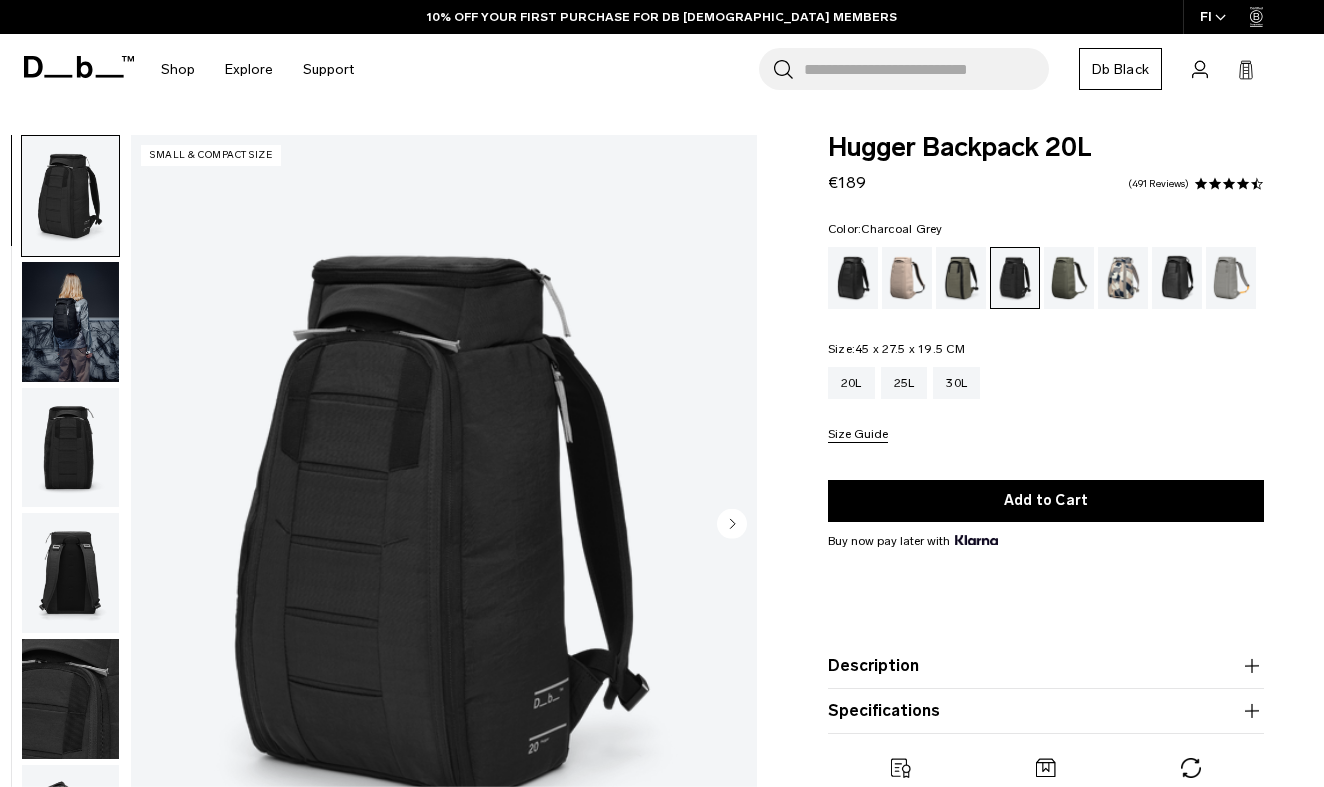 click at bounding box center [70, 322] 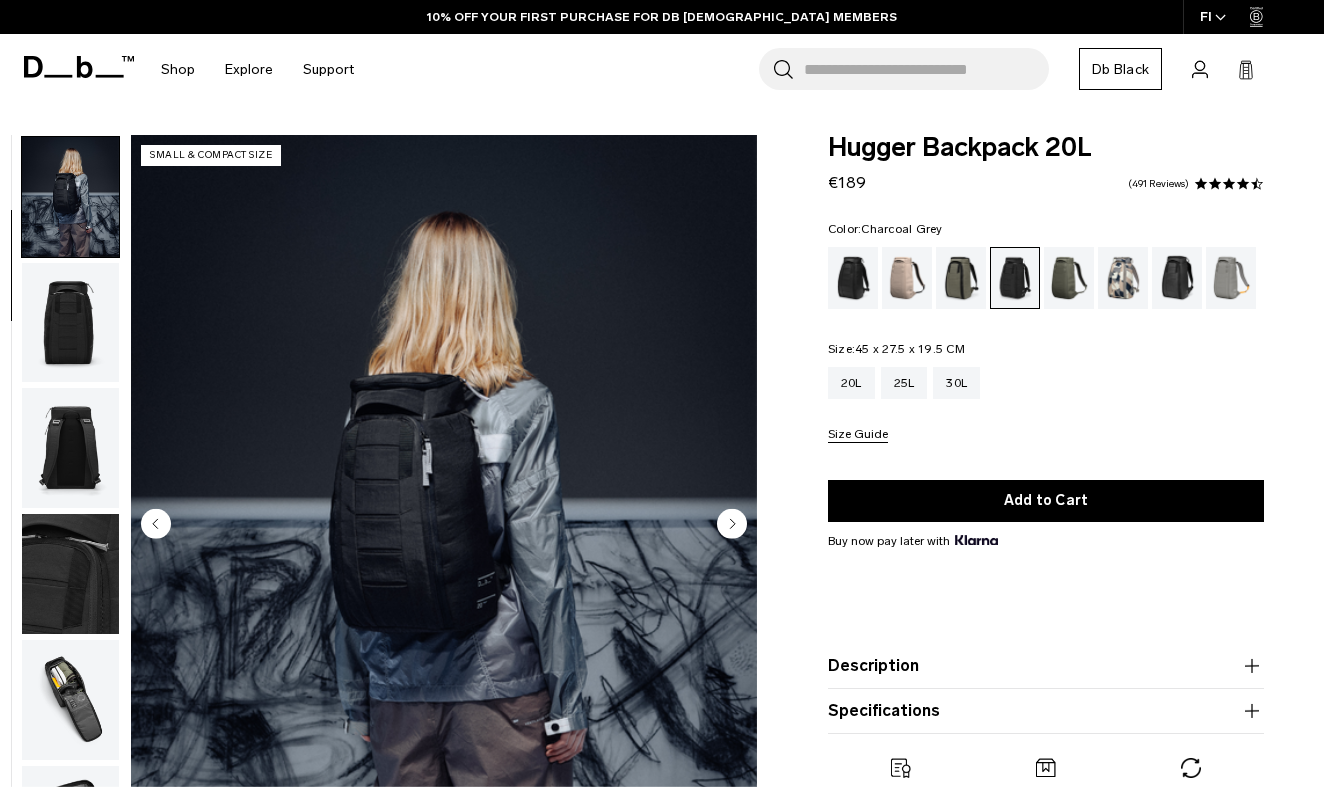 scroll, scrollTop: 127, scrollLeft: 0, axis: vertical 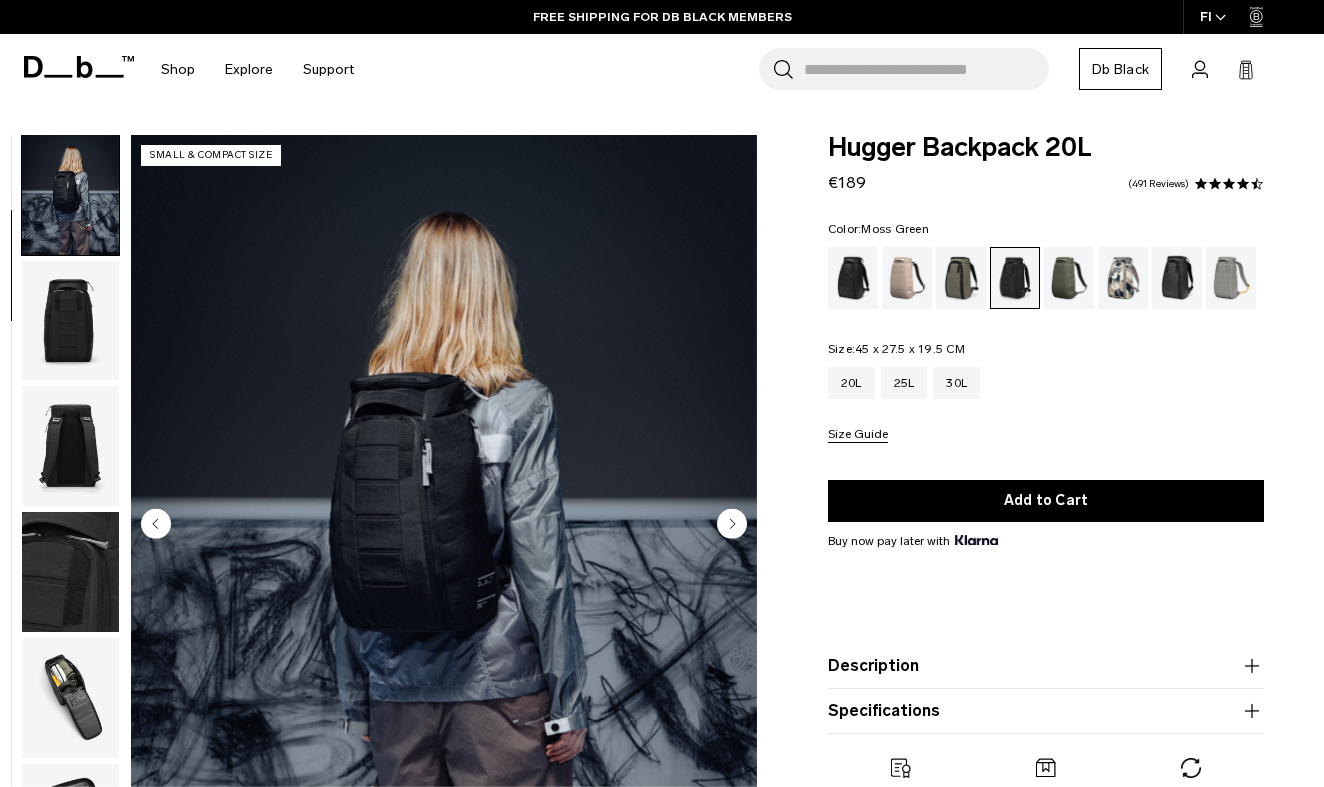 click at bounding box center (1069, 278) 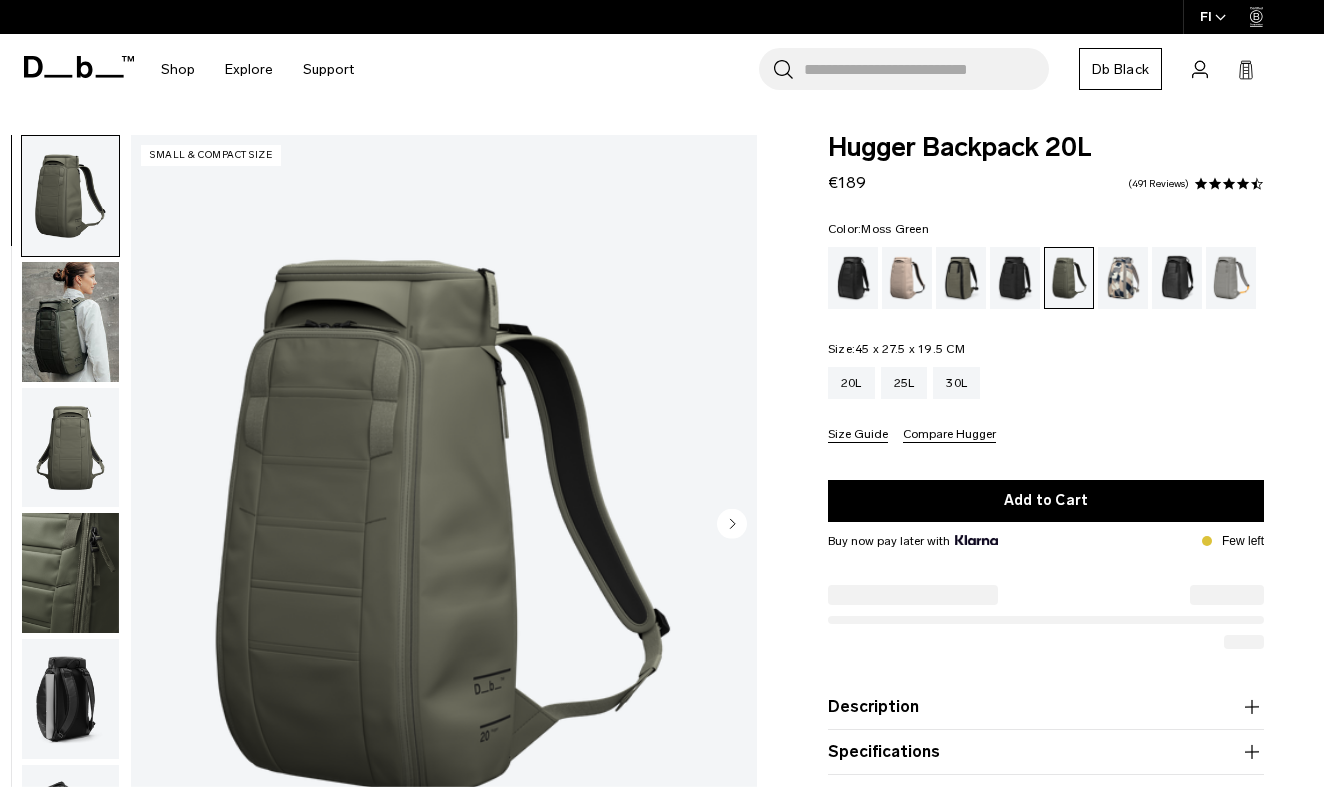 scroll, scrollTop: 0, scrollLeft: 0, axis: both 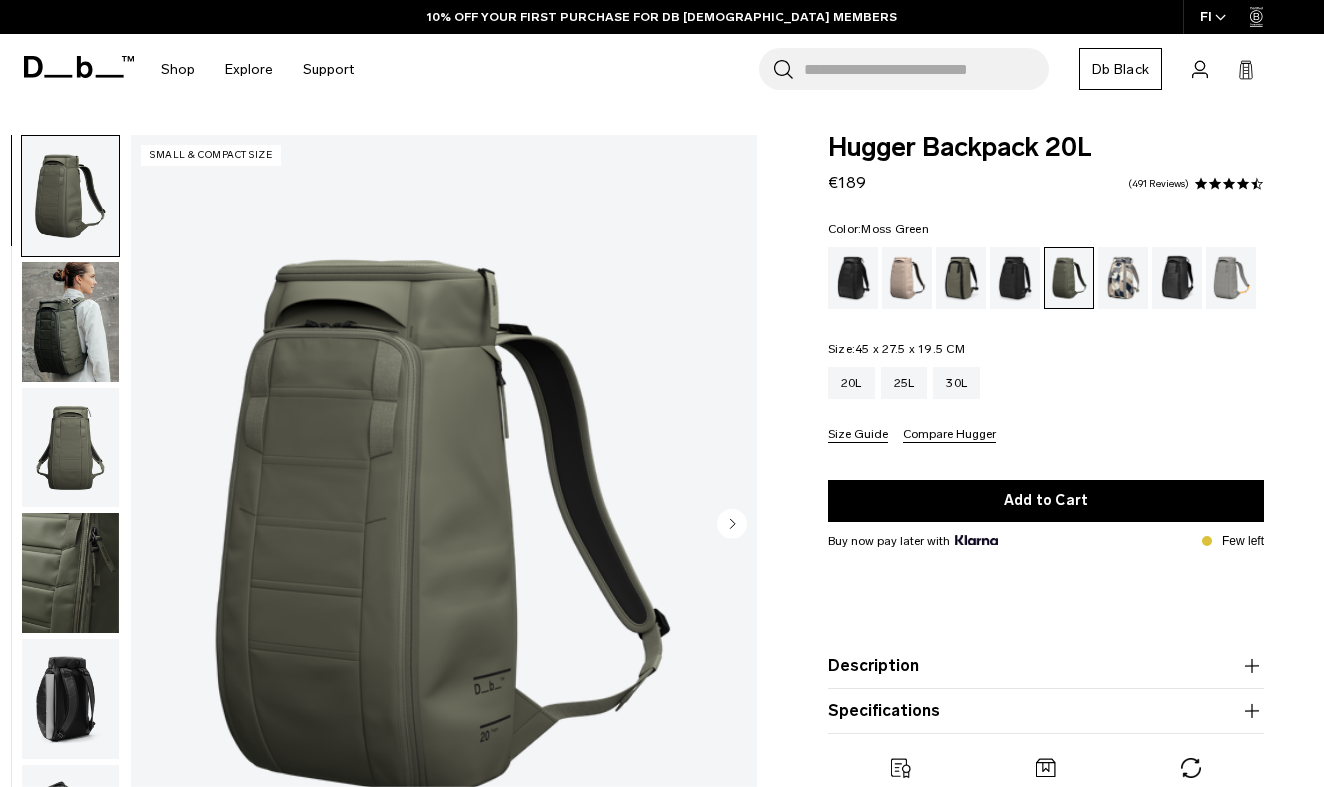 click at bounding box center (70, 322) 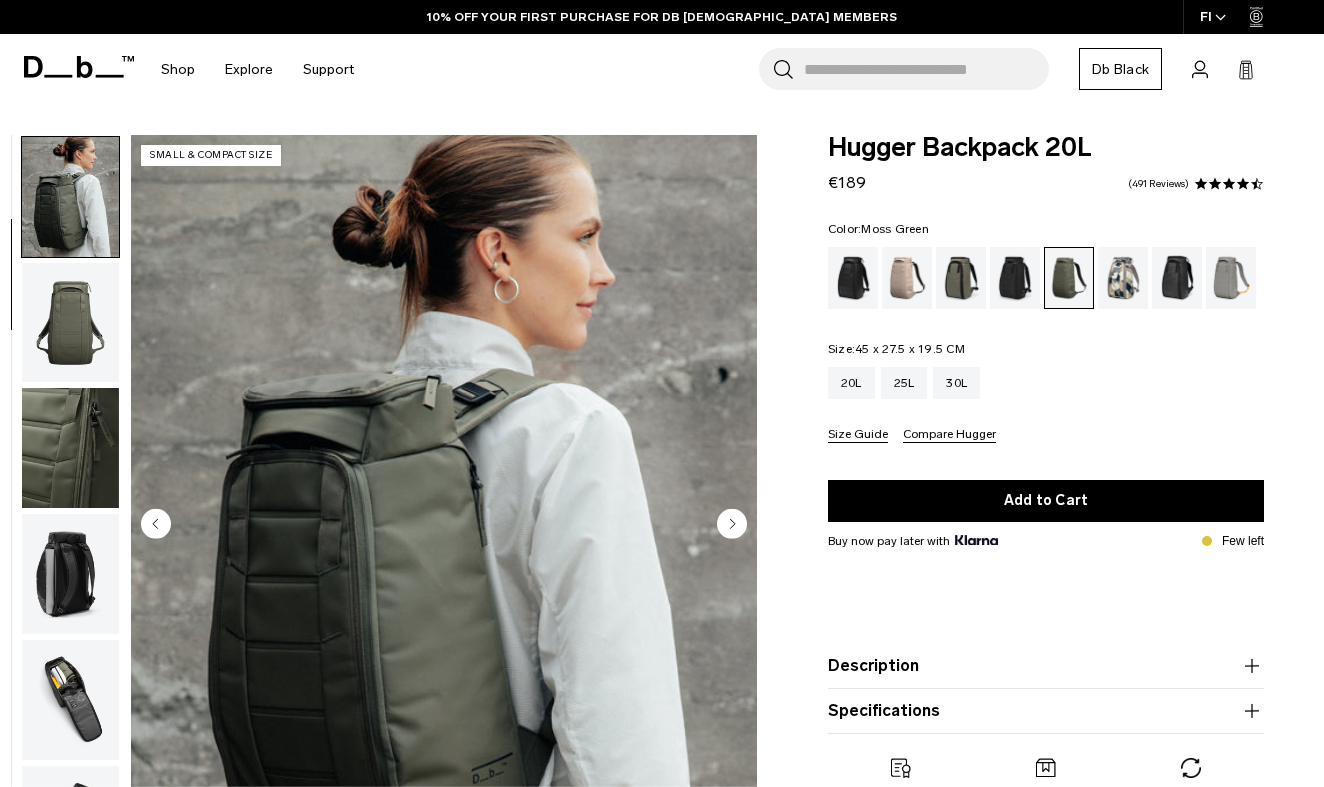 scroll, scrollTop: 127, scrollLeft: 0, axis: vertical 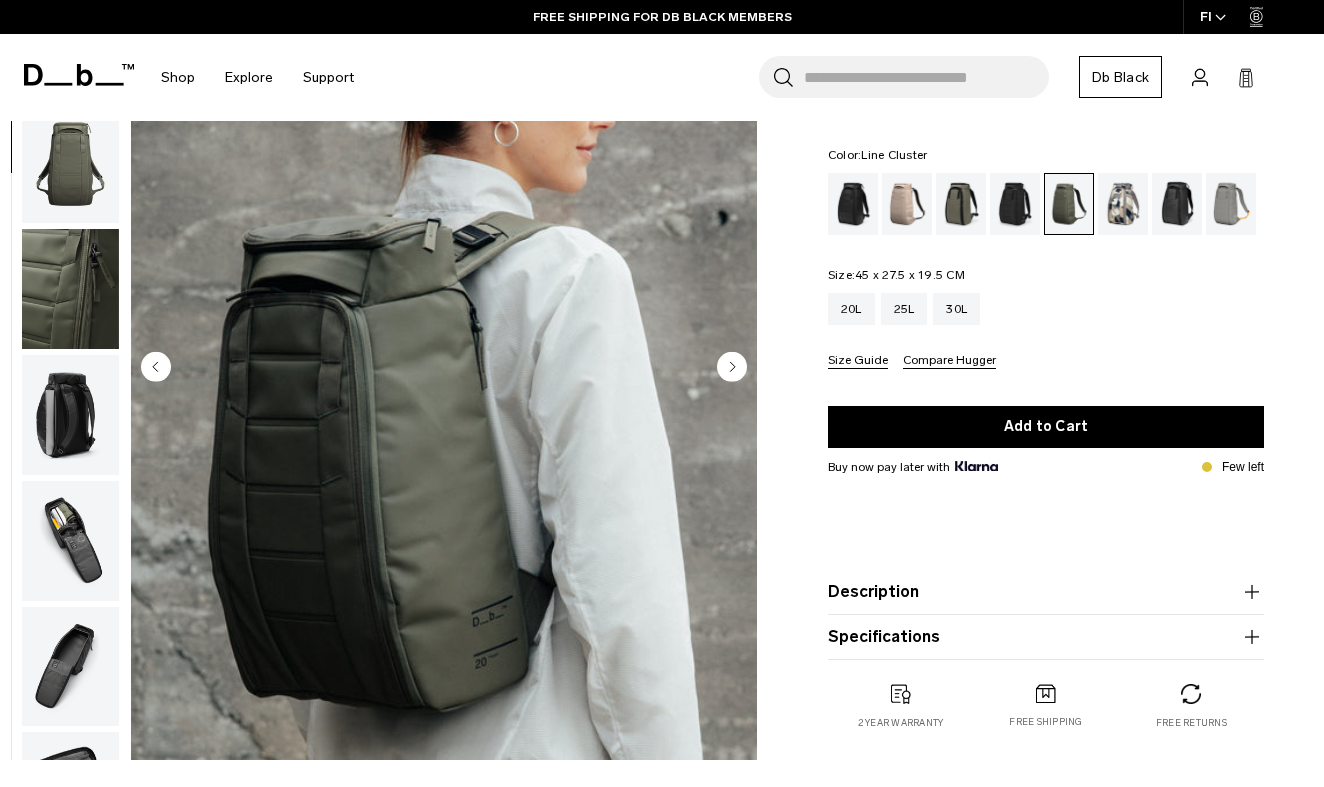 click at bounding box center [1123, 204] 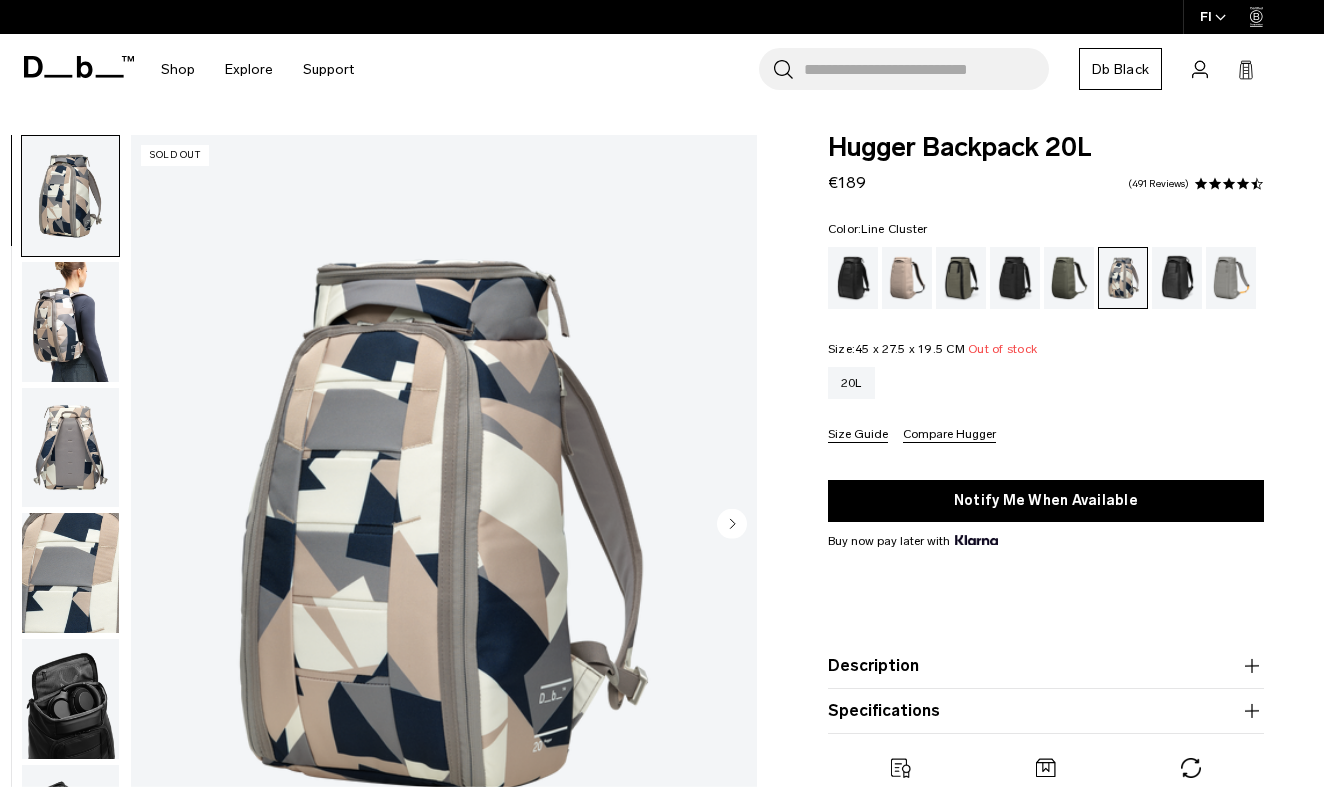scroll, scrollTop: 0, scrollLeft: 0, axis: both 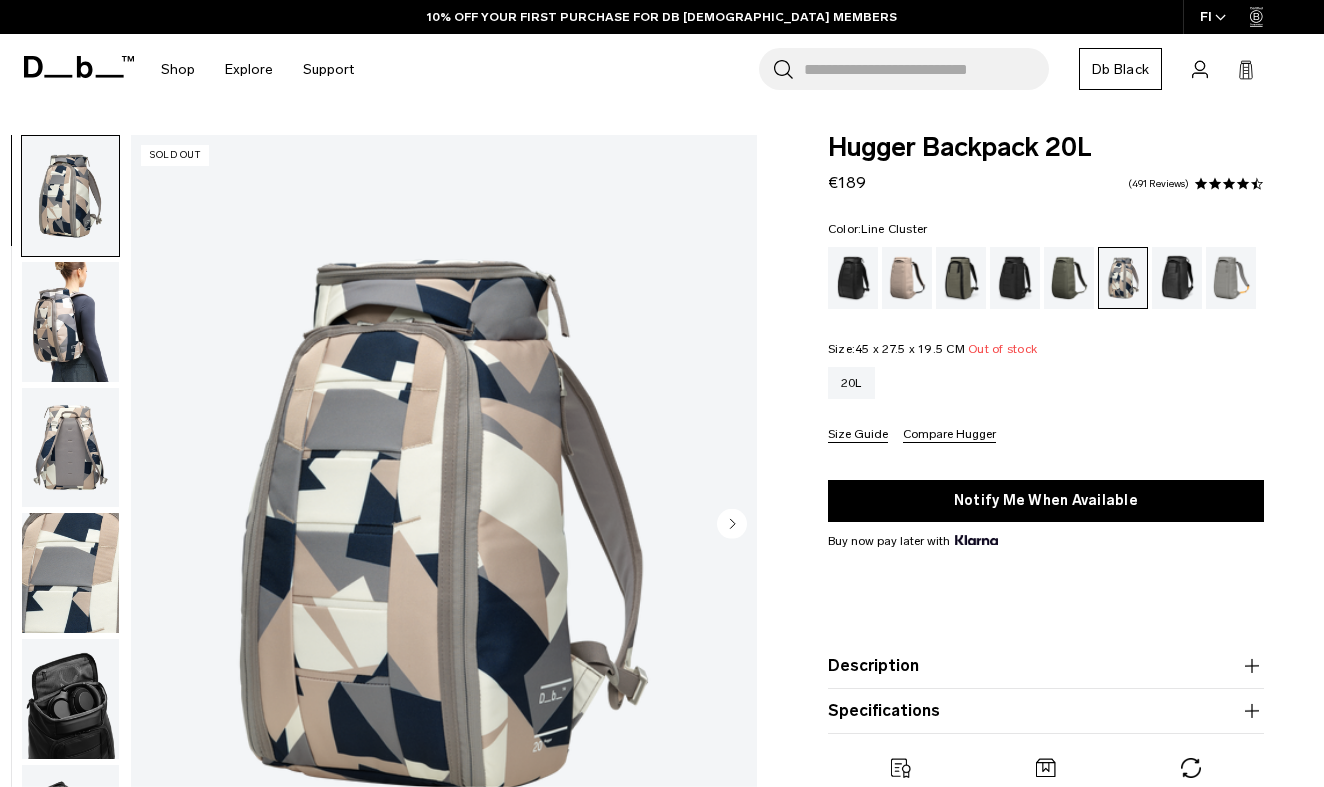 click at bounding box center [70, 322] 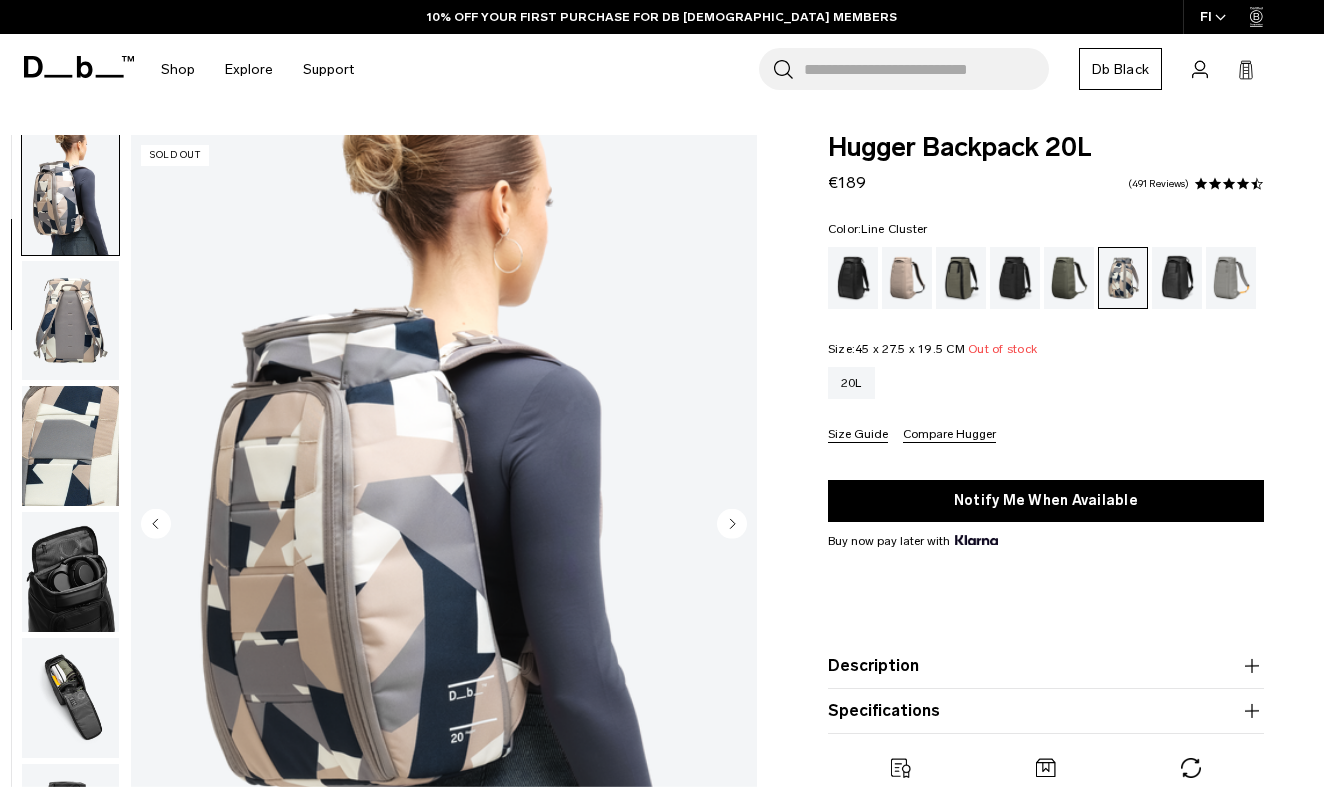 scroll, scrollTop: 127, scrollLeft: 0, axis: vertical 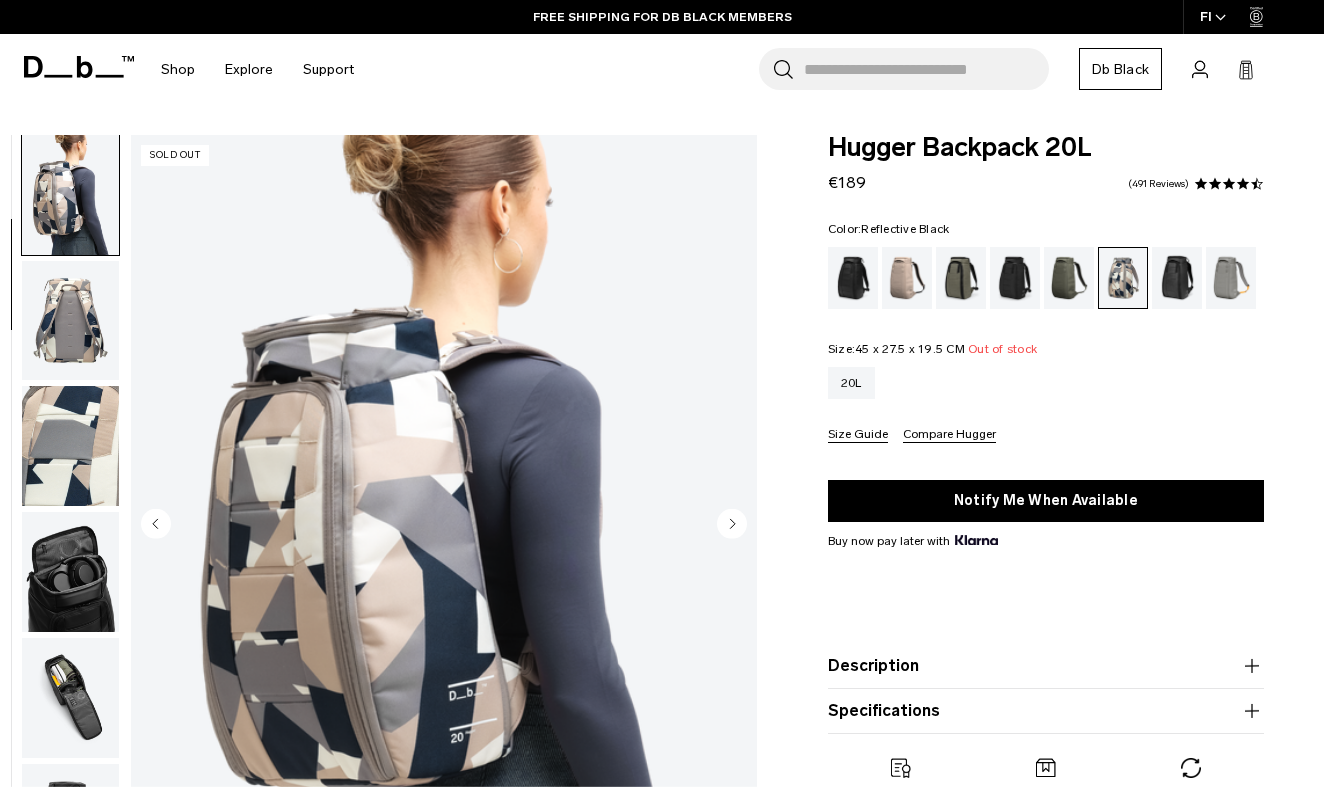 click at bounding box center (1177, 278) 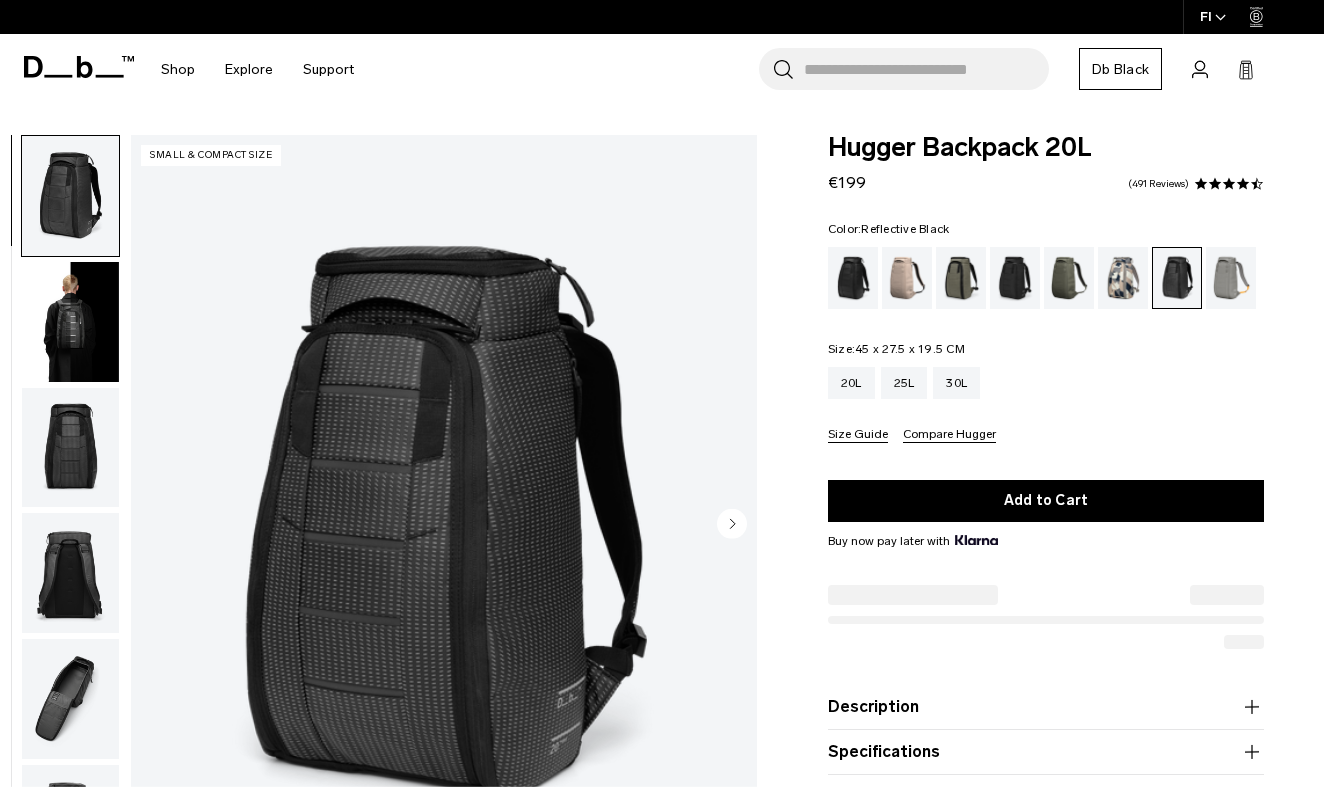 scroll, scrollTop: 0, scrollLeft: 0, axis: both 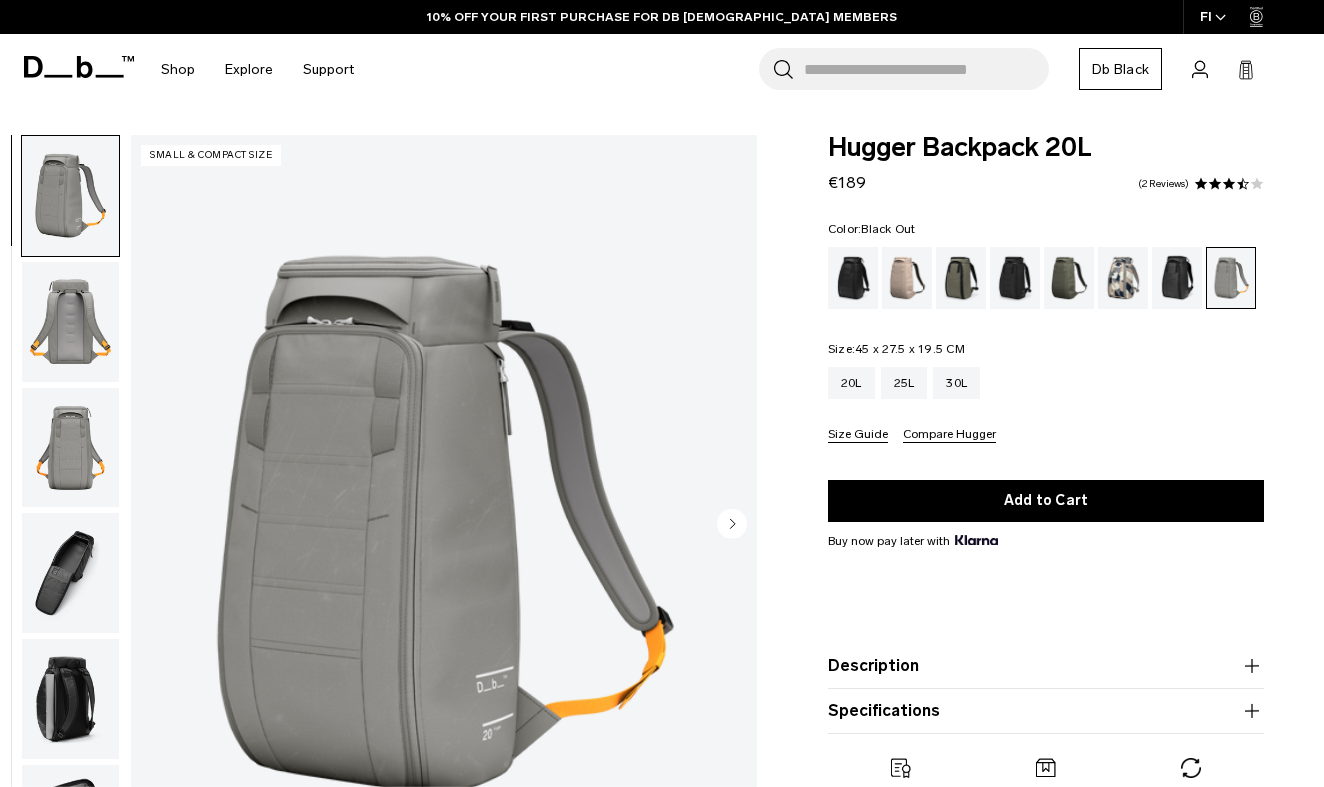 click at bounding box center (853, 278) 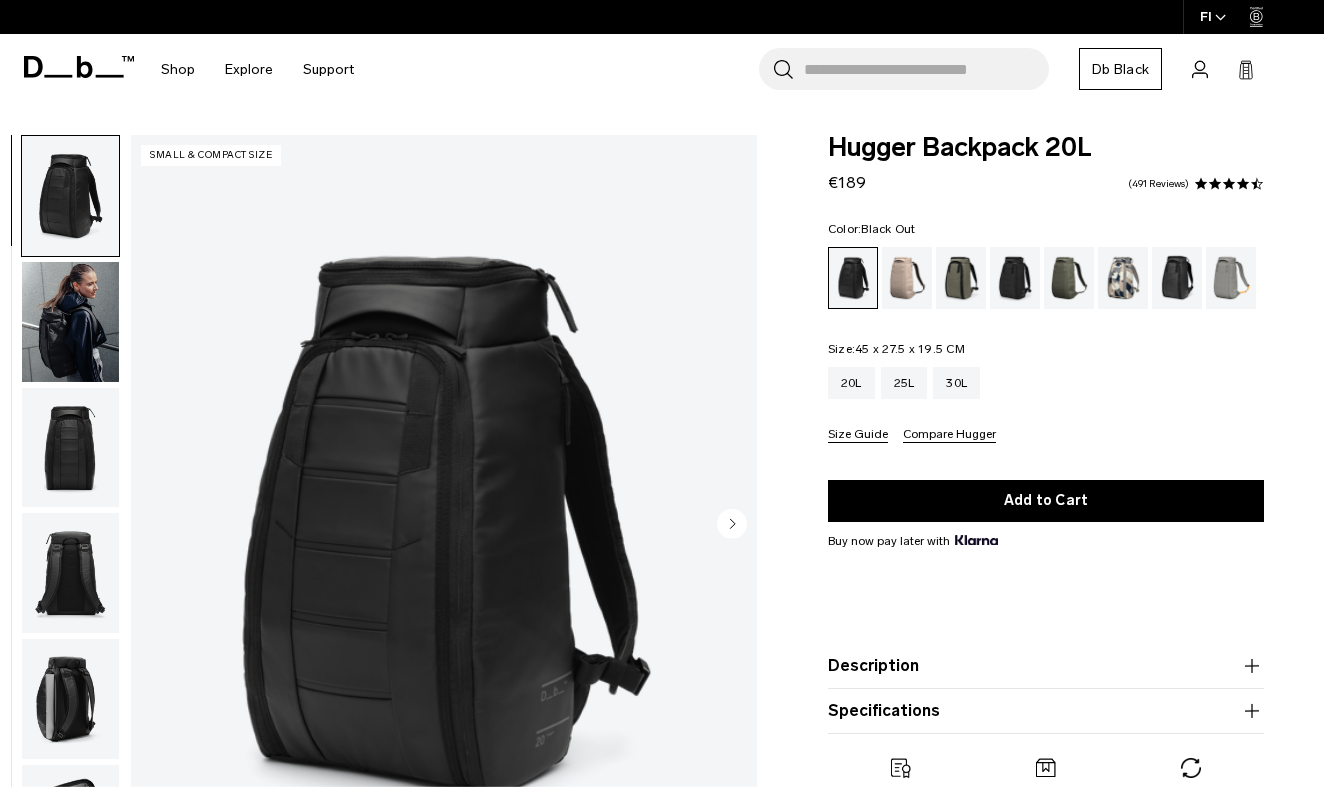 scroll, scrollTop: 0, scrollLeft: 0, axis: both 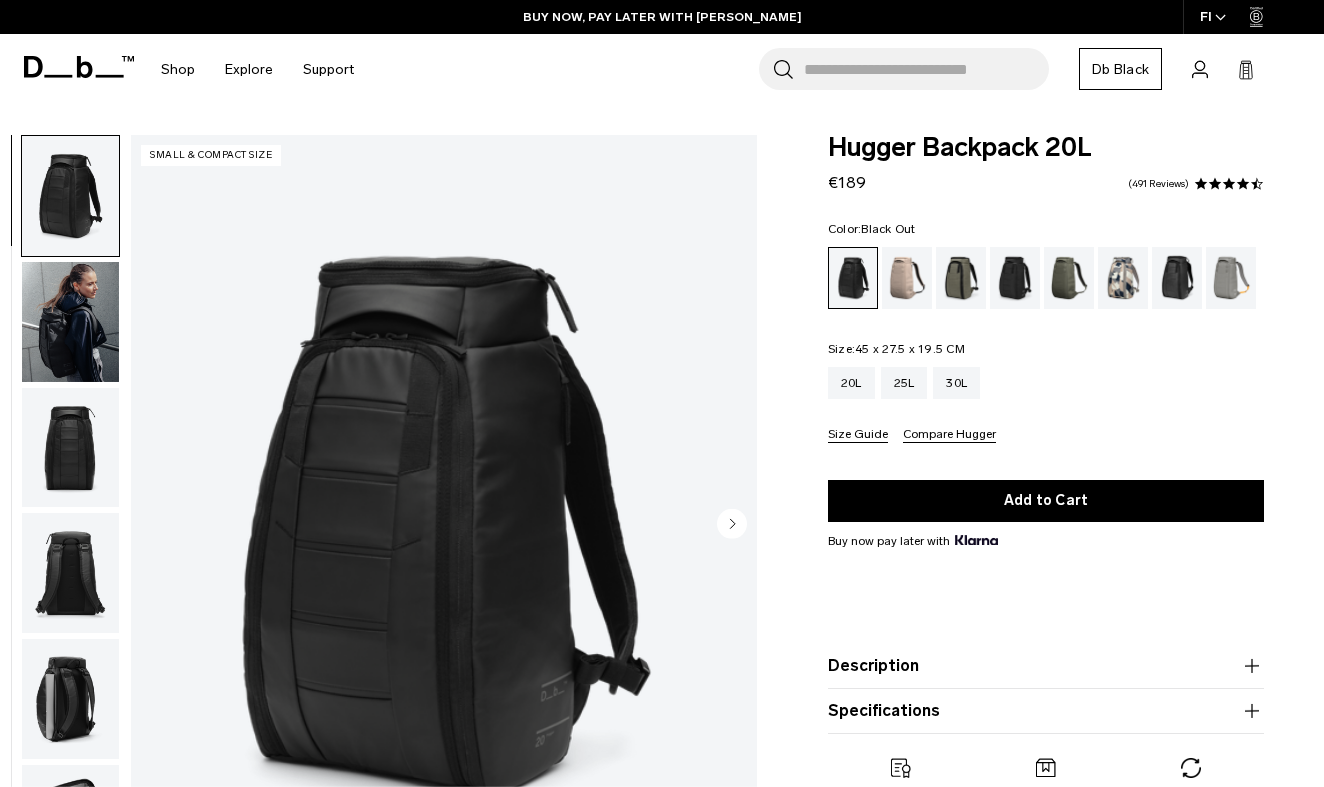 click at bounding box center [70, 322] 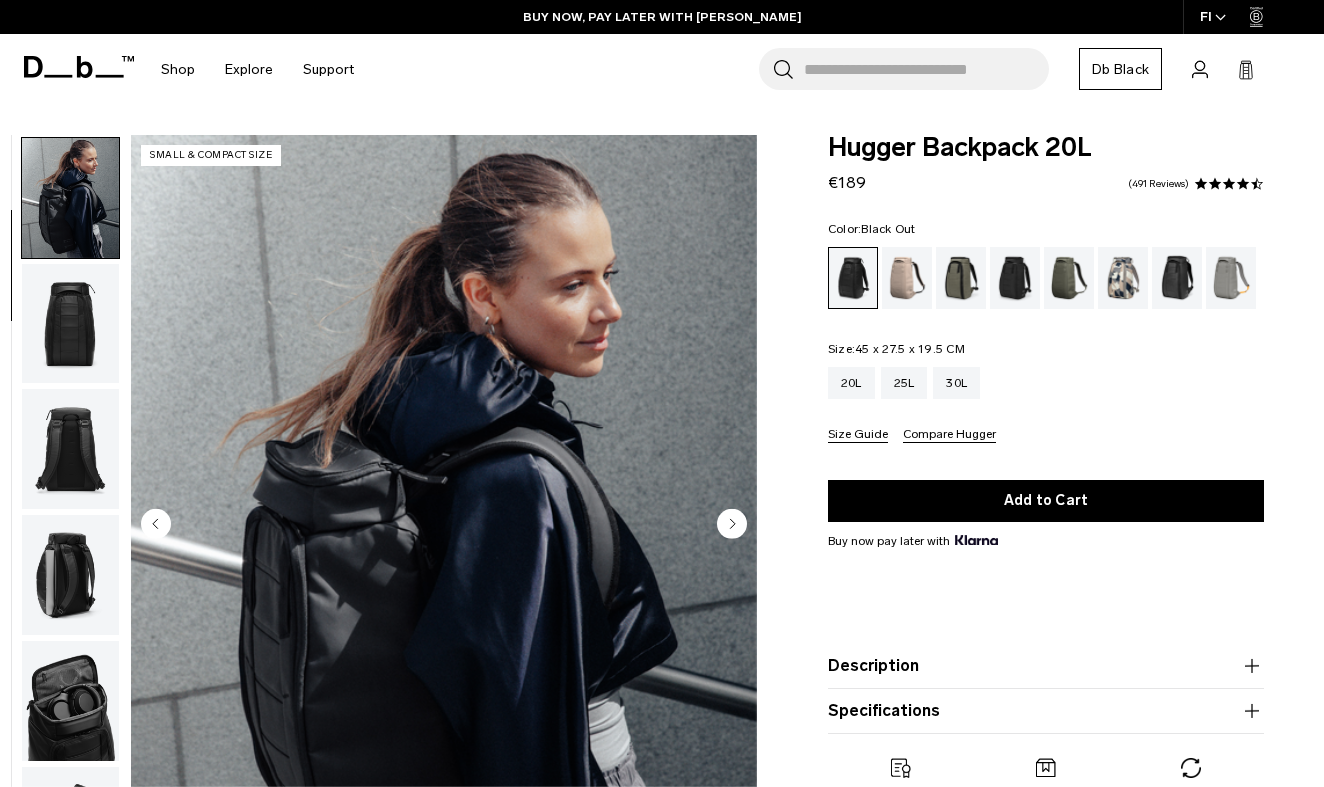 scroll, scrollTop: 127, scrollLeft: 0, axis: vertical 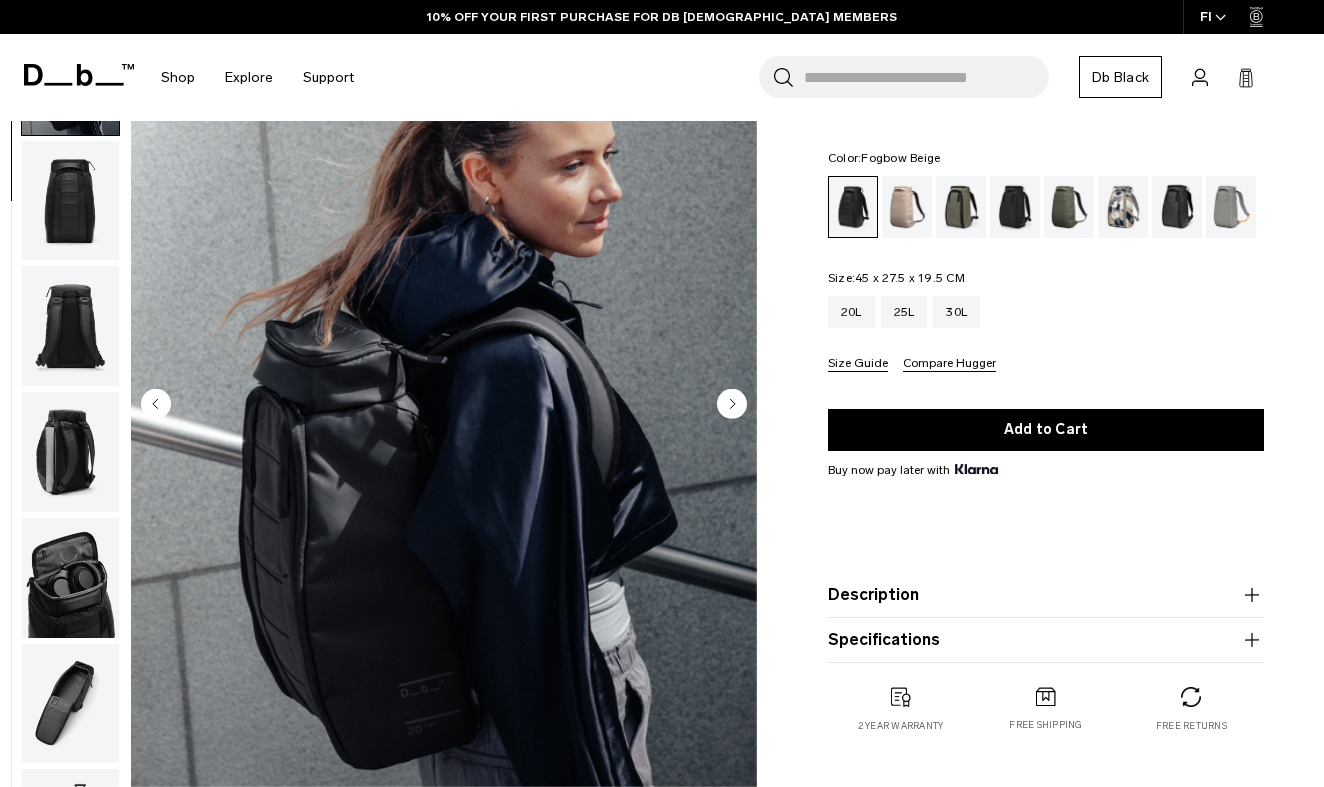 click at bounding box center (907, 207) 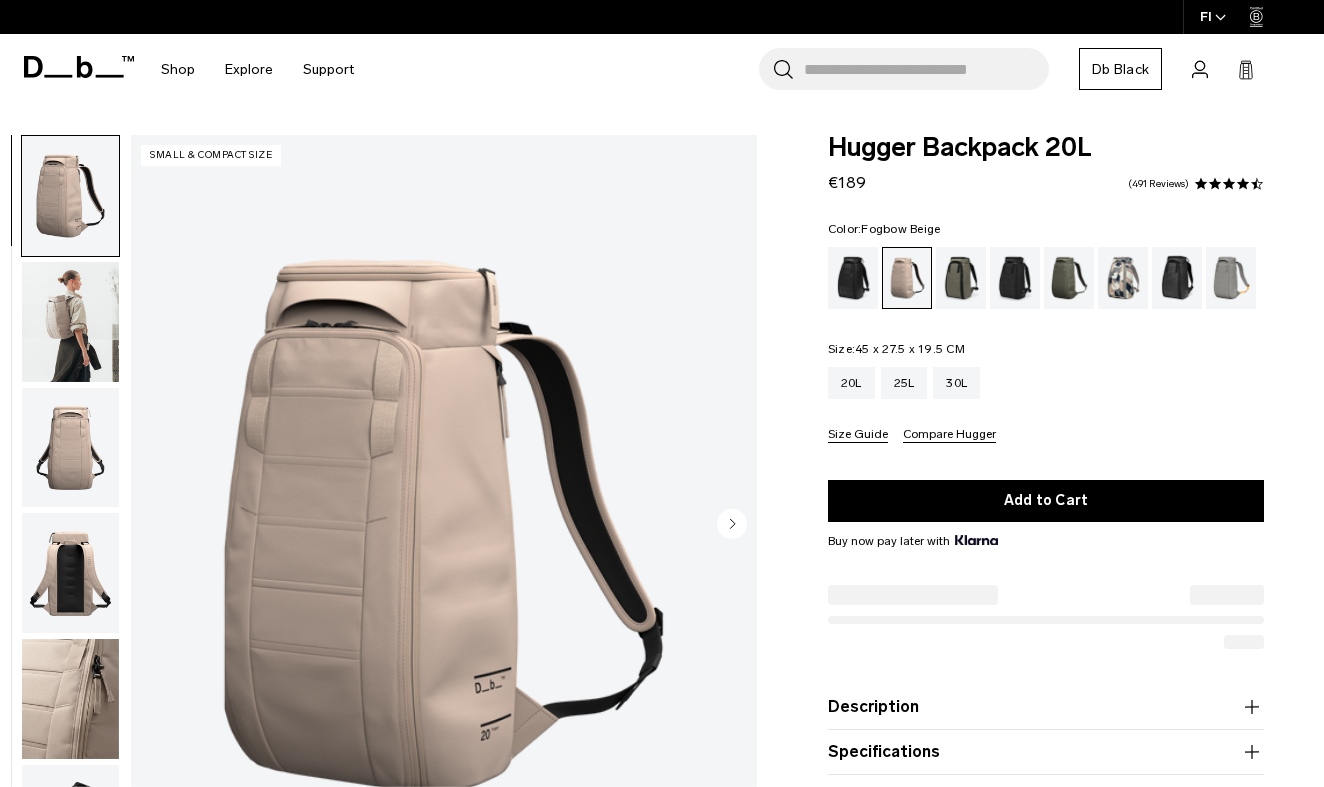 scroll, scrollTop: 0, scrollLeft: 0, axis: both 